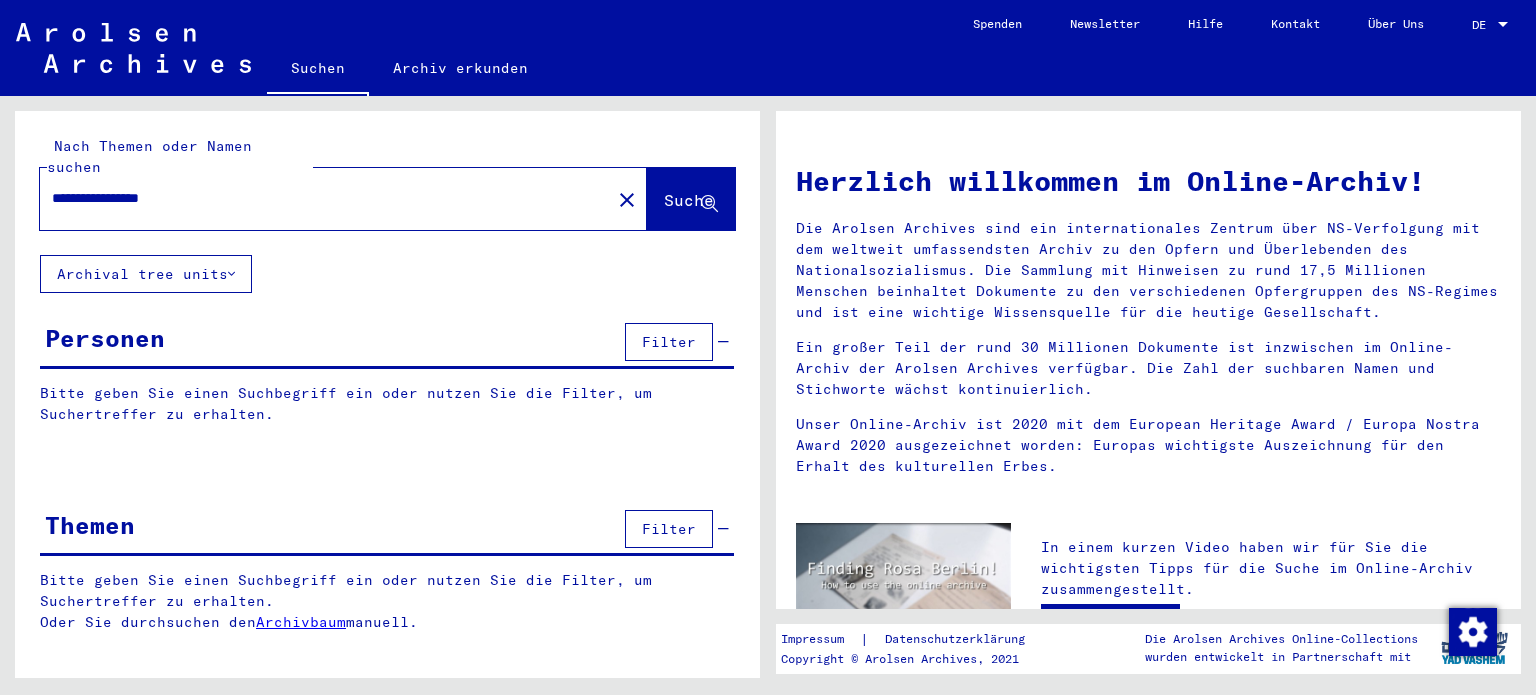 scroll, scrollTop: 0, scrollLeft: 0, axis: both 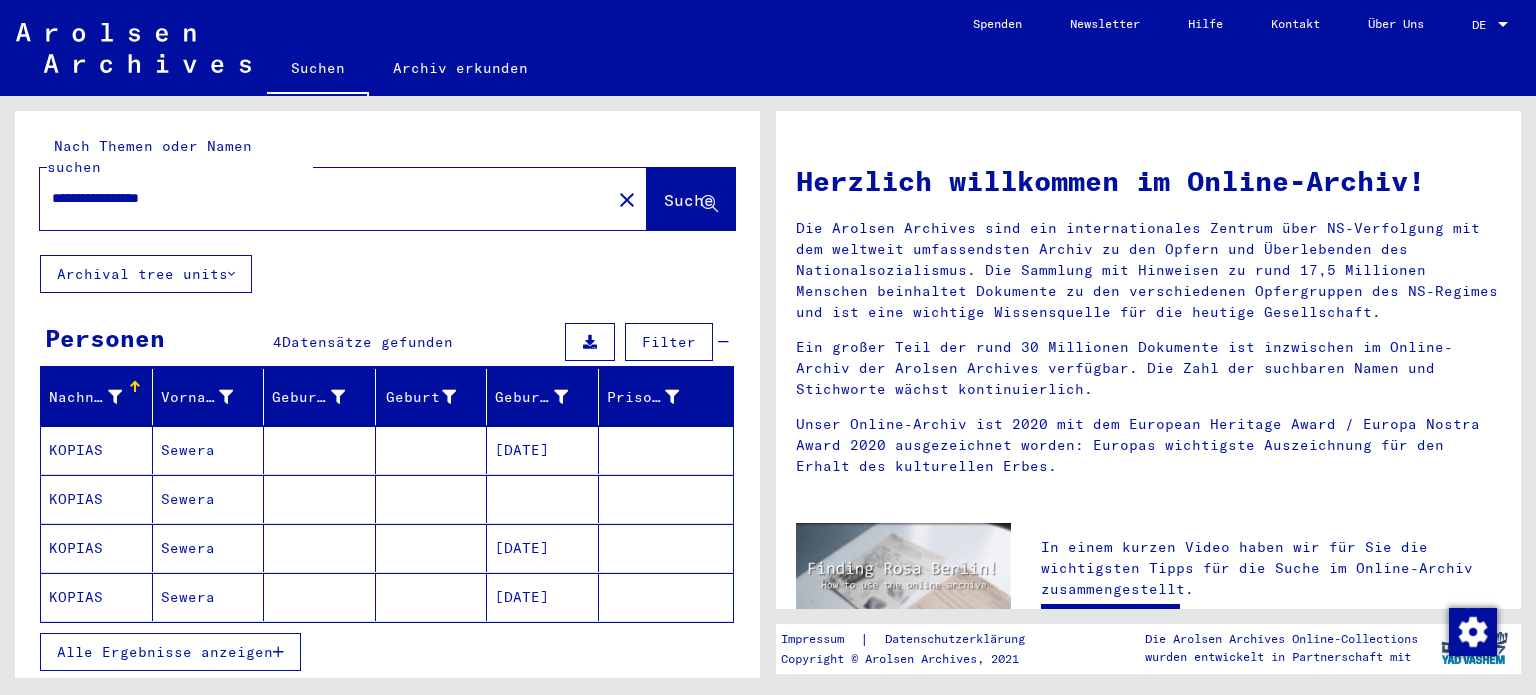 drag, startPoint x: 223, startPoint y: 178, endPoint x: 22, endPoint y: 170, distance: 201.15913 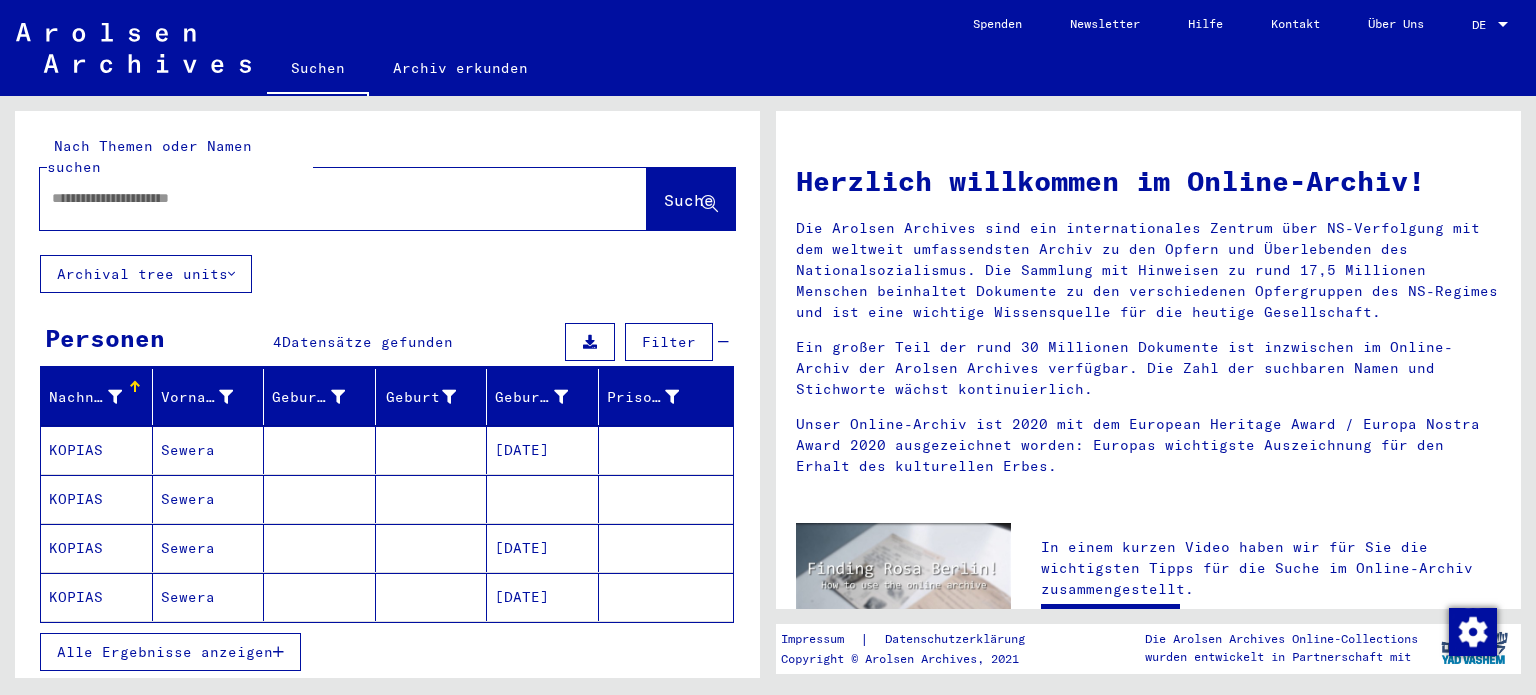 click at bounding box center [319, 198] 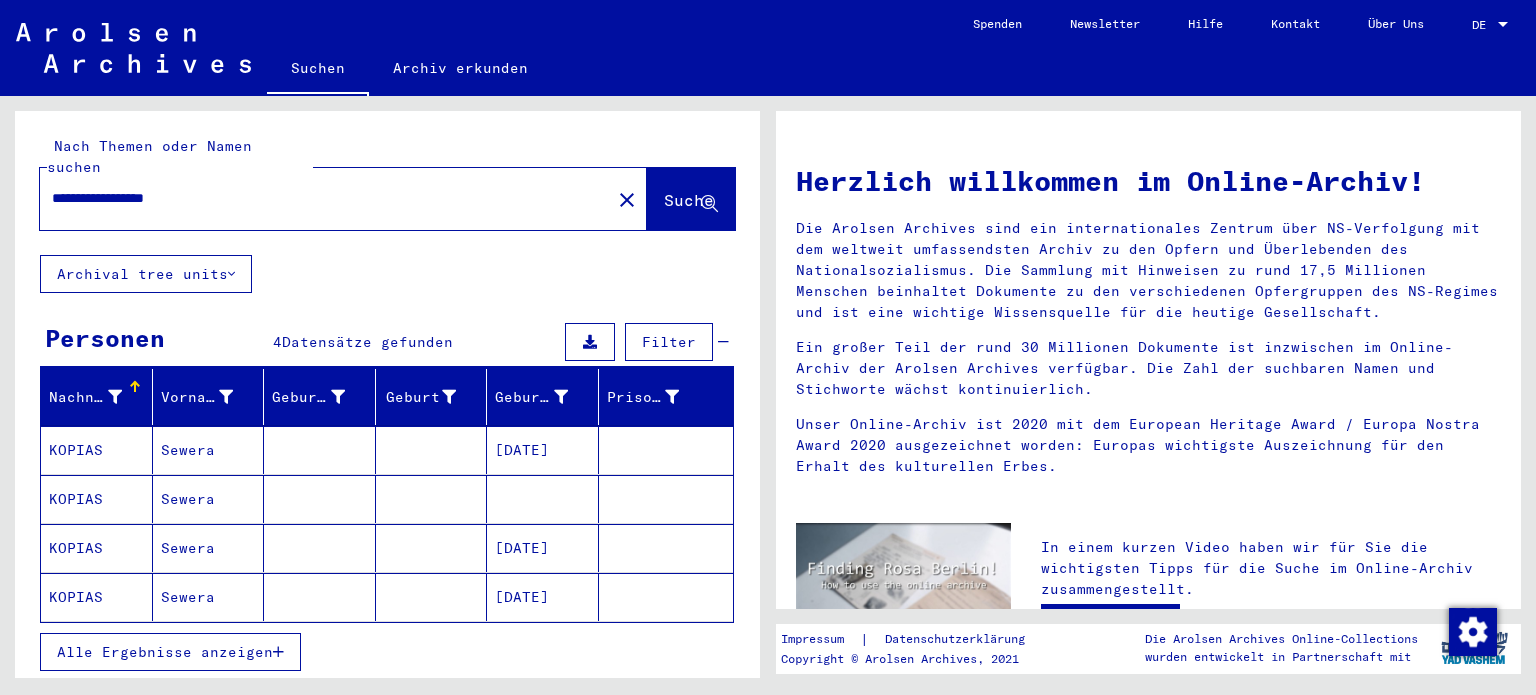 click on "Suche" 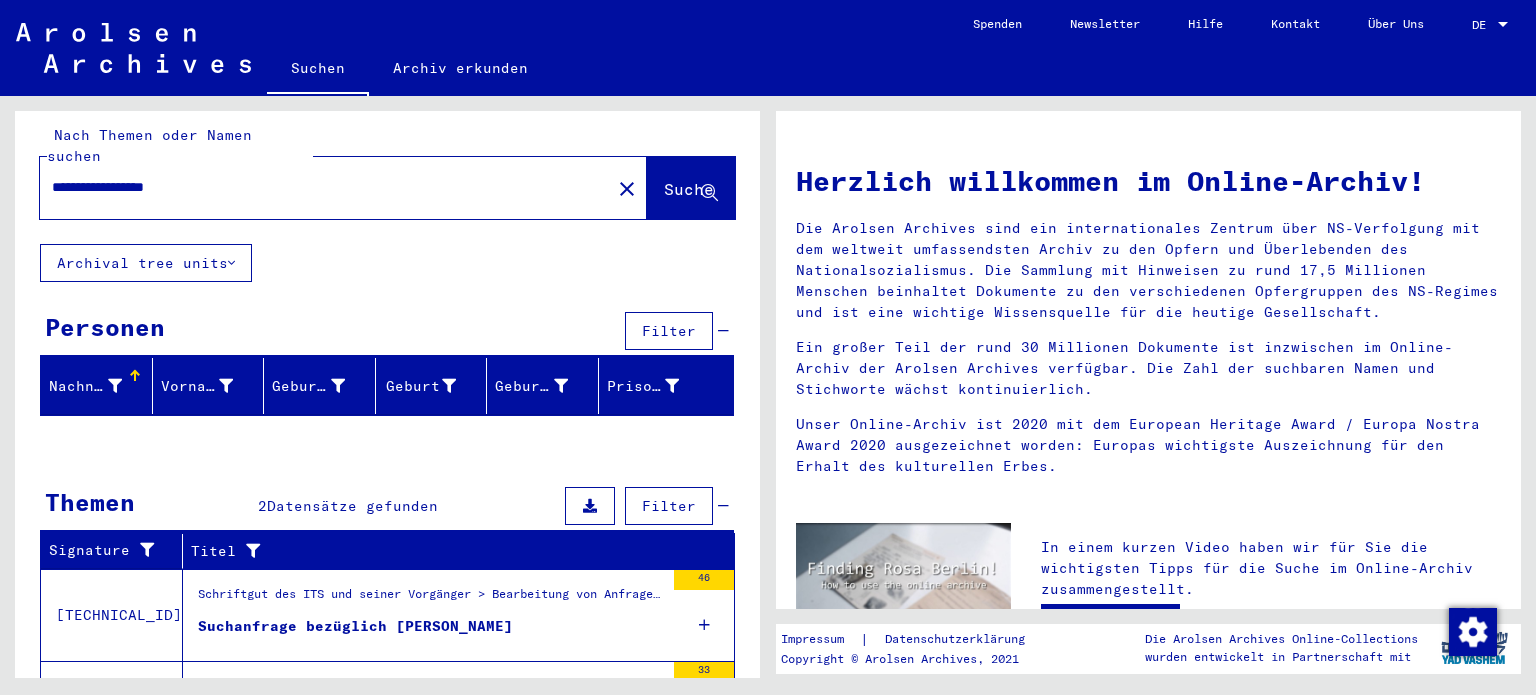 scroll, scrollTop: 0, scrollLeft: 0, axis: both 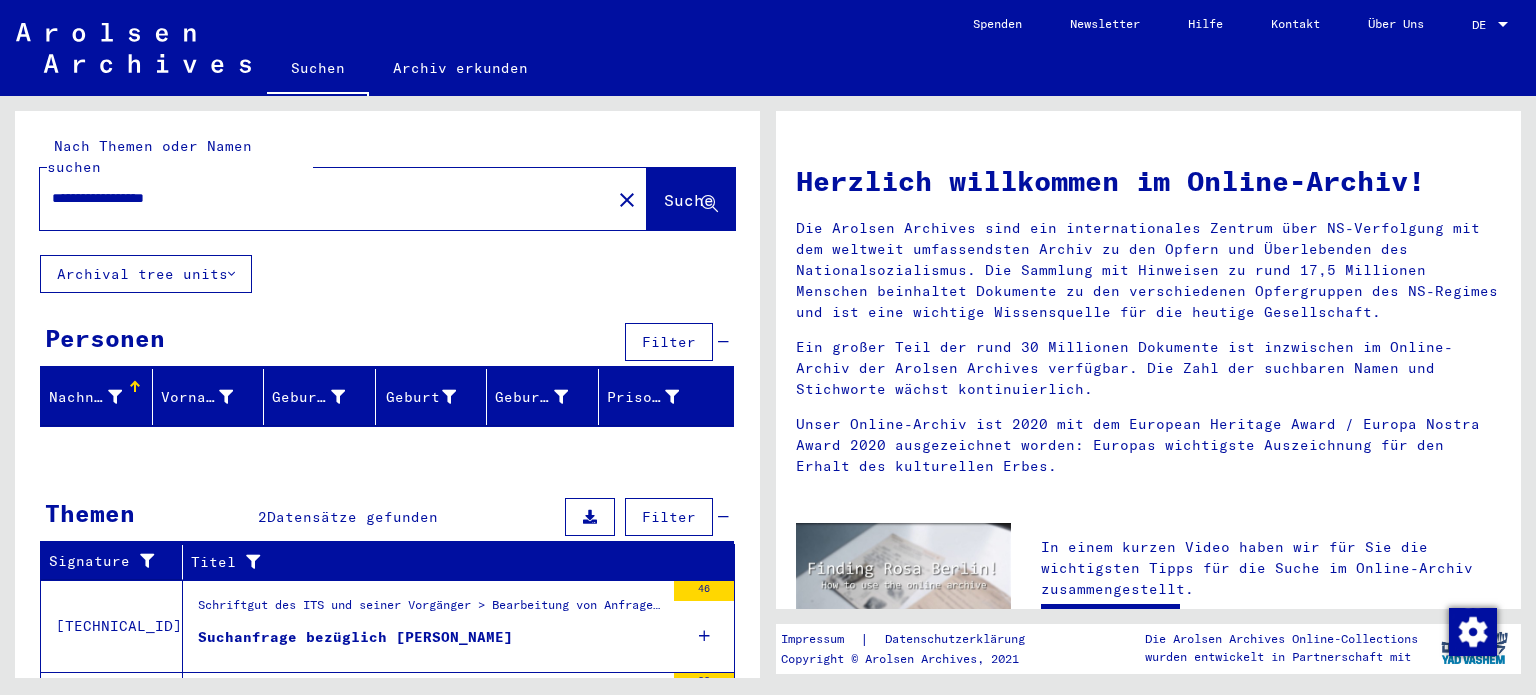 drag, startPoint x: 136, startPoint y: 176, endPoint x: 293, endPoint y: 167, distance: 157.25775 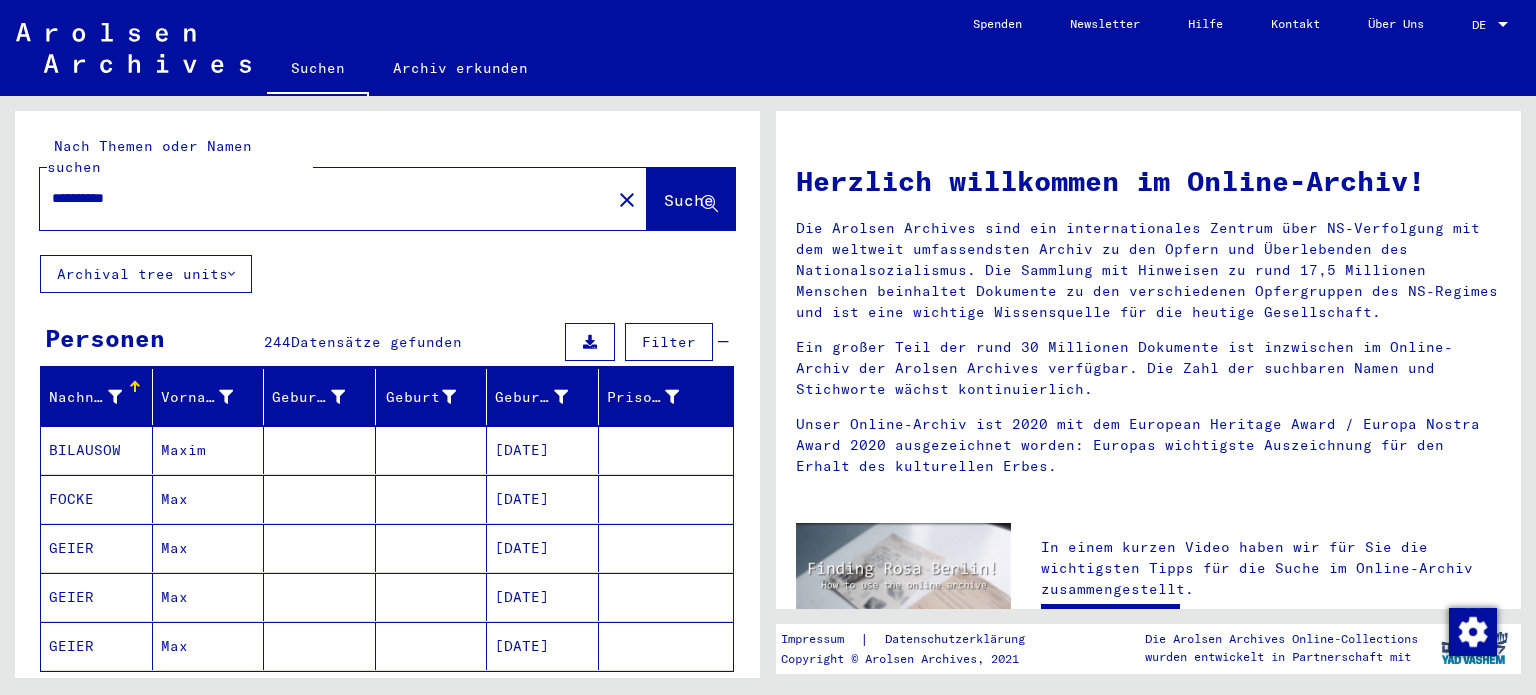 click on "**********" at bounding box center [319, 198] 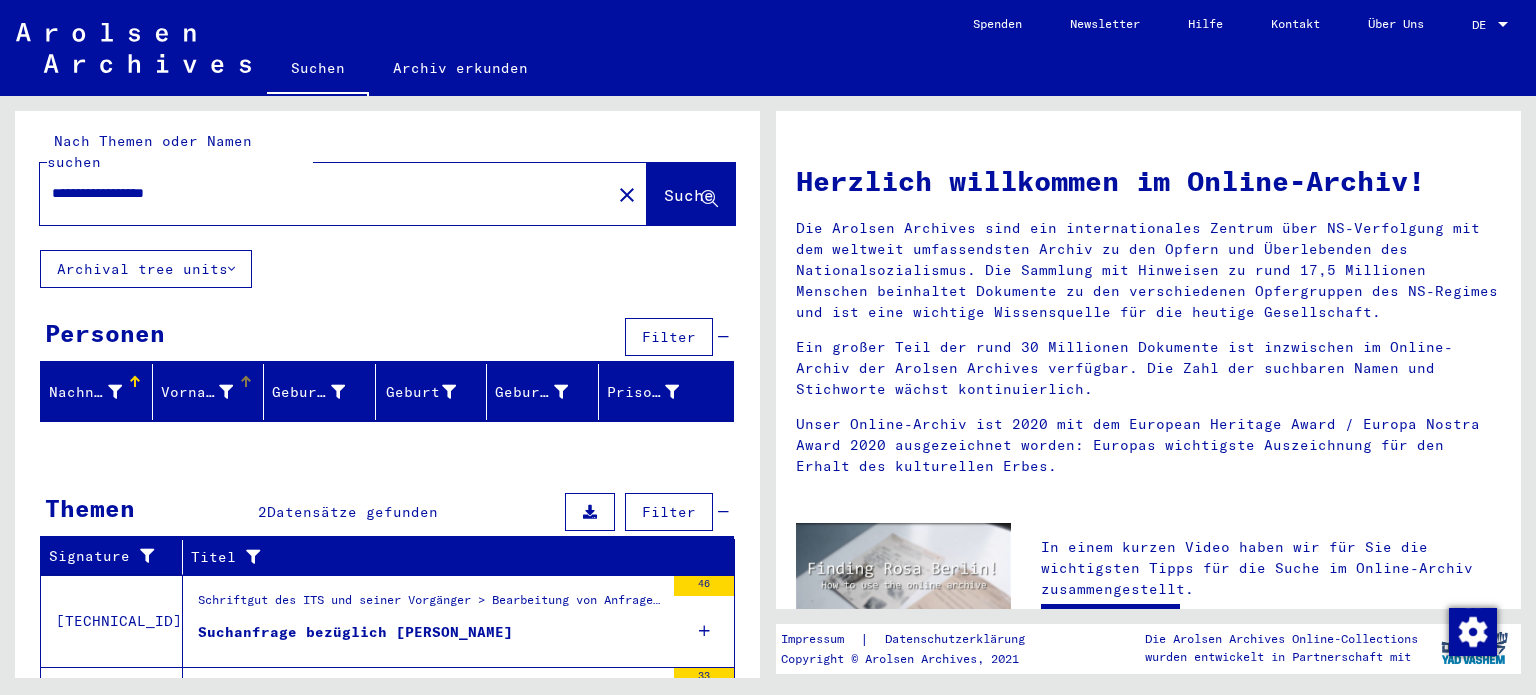 scroll, scrollTop: 0, scrollLeft: 0, axis: both 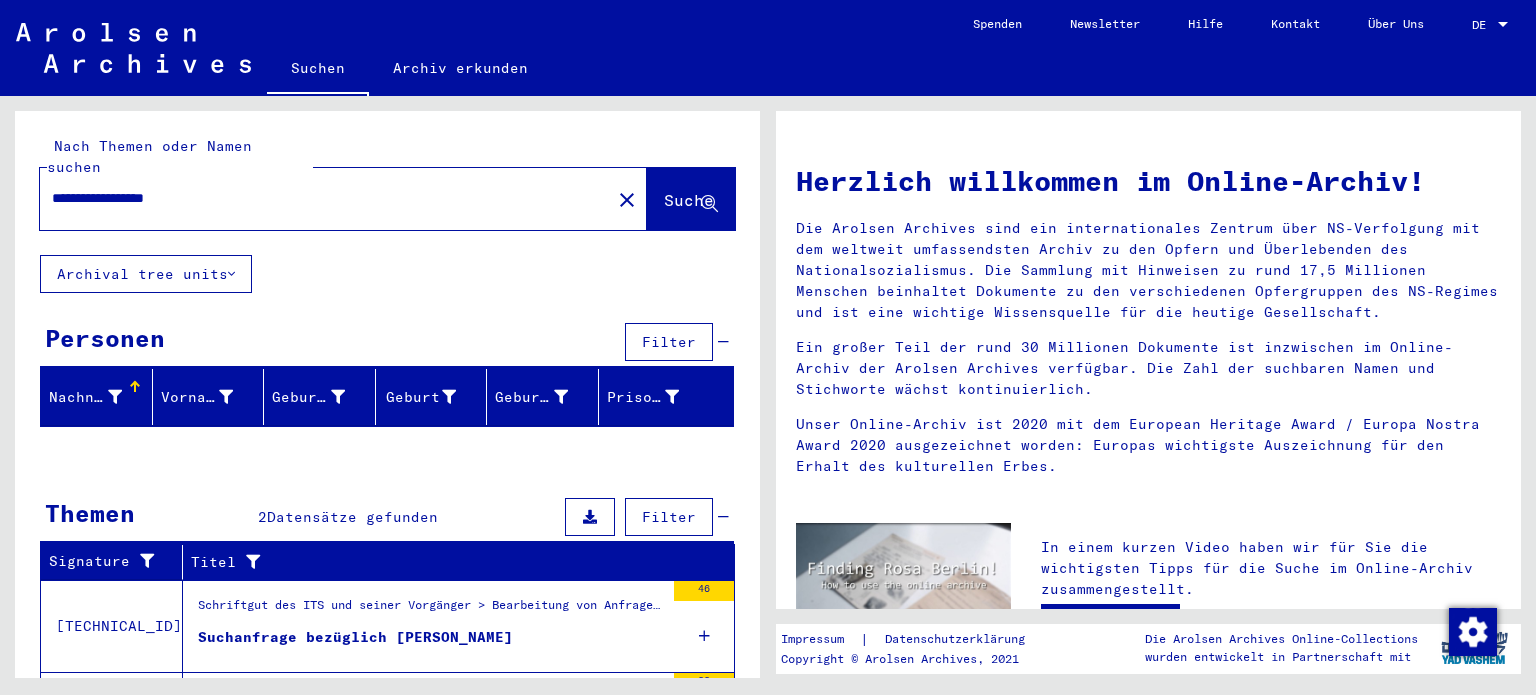 drag, startPoint x: 208, startPoint y: 171, endPoint x: 152, endPoint y: 180, distance: 56.718605 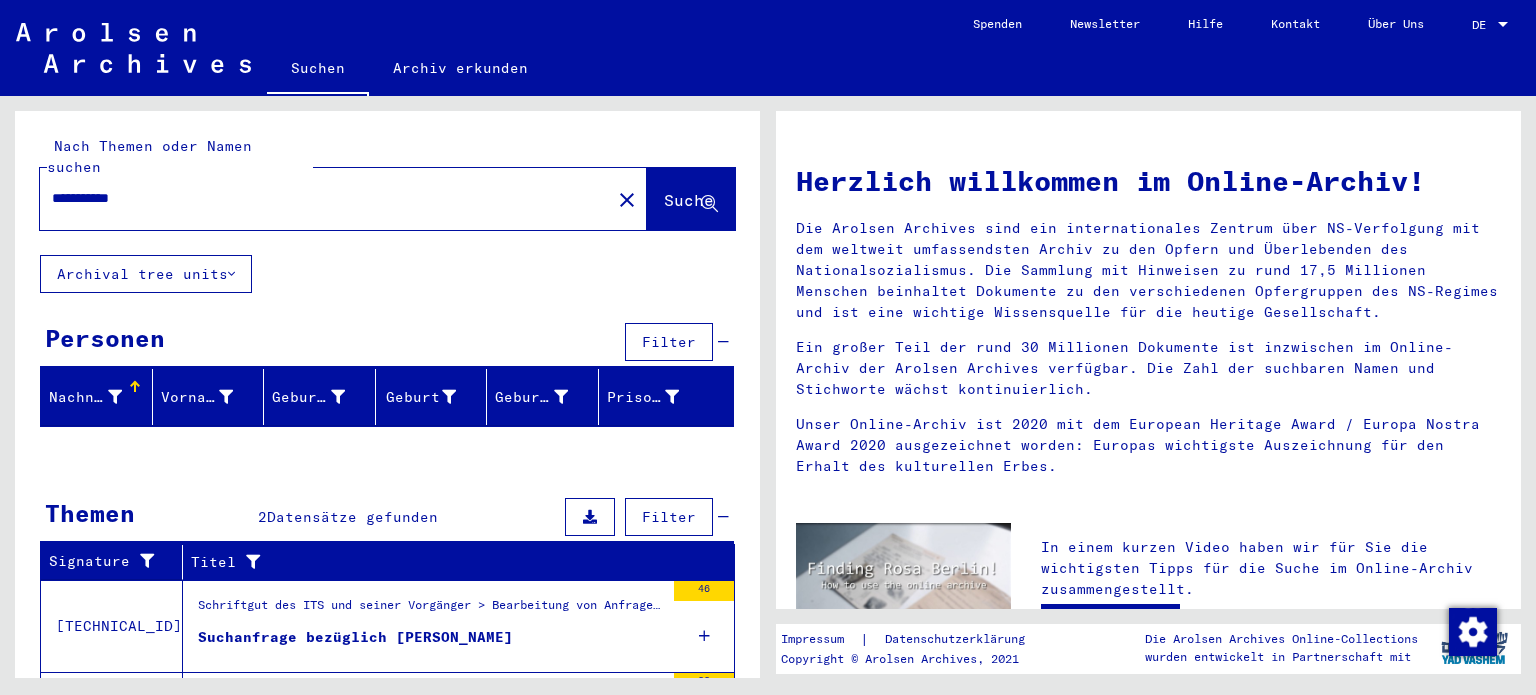 type on "**********" 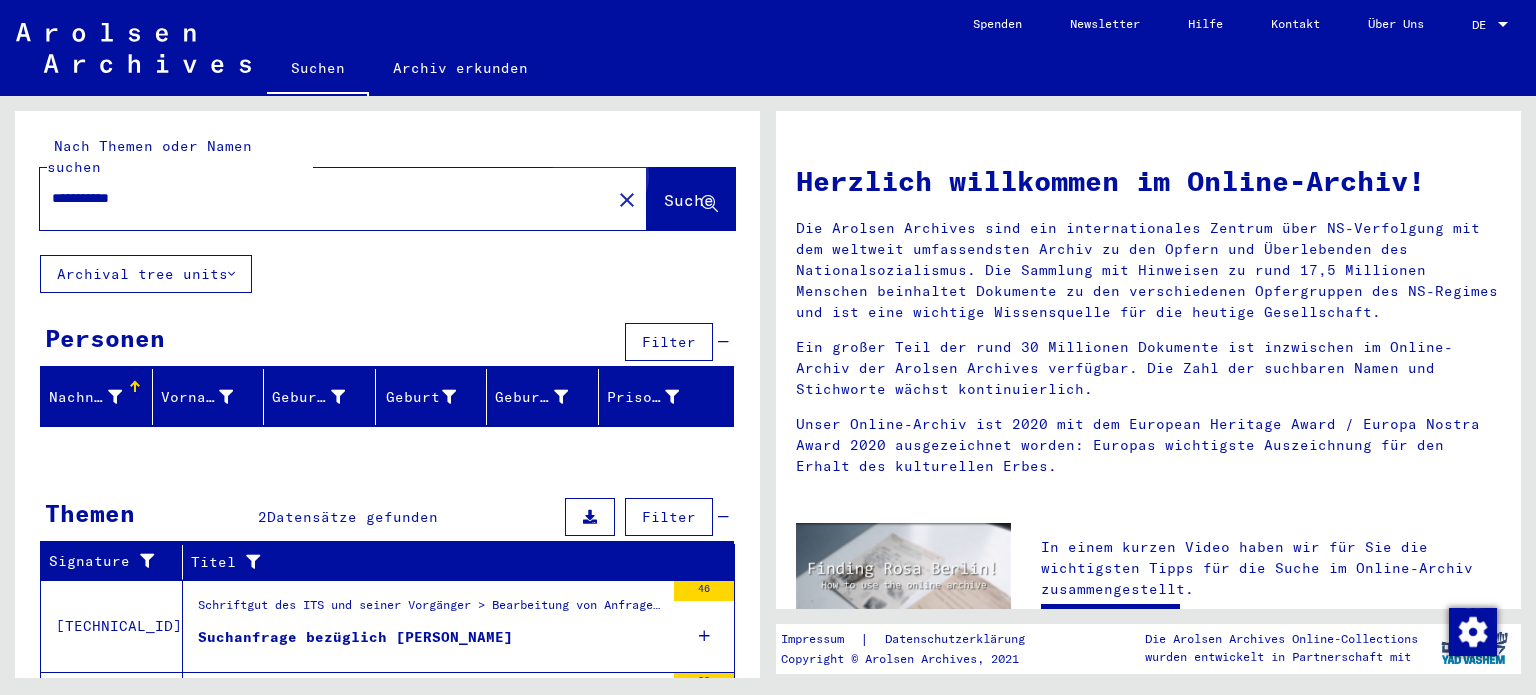 click on "Suche" 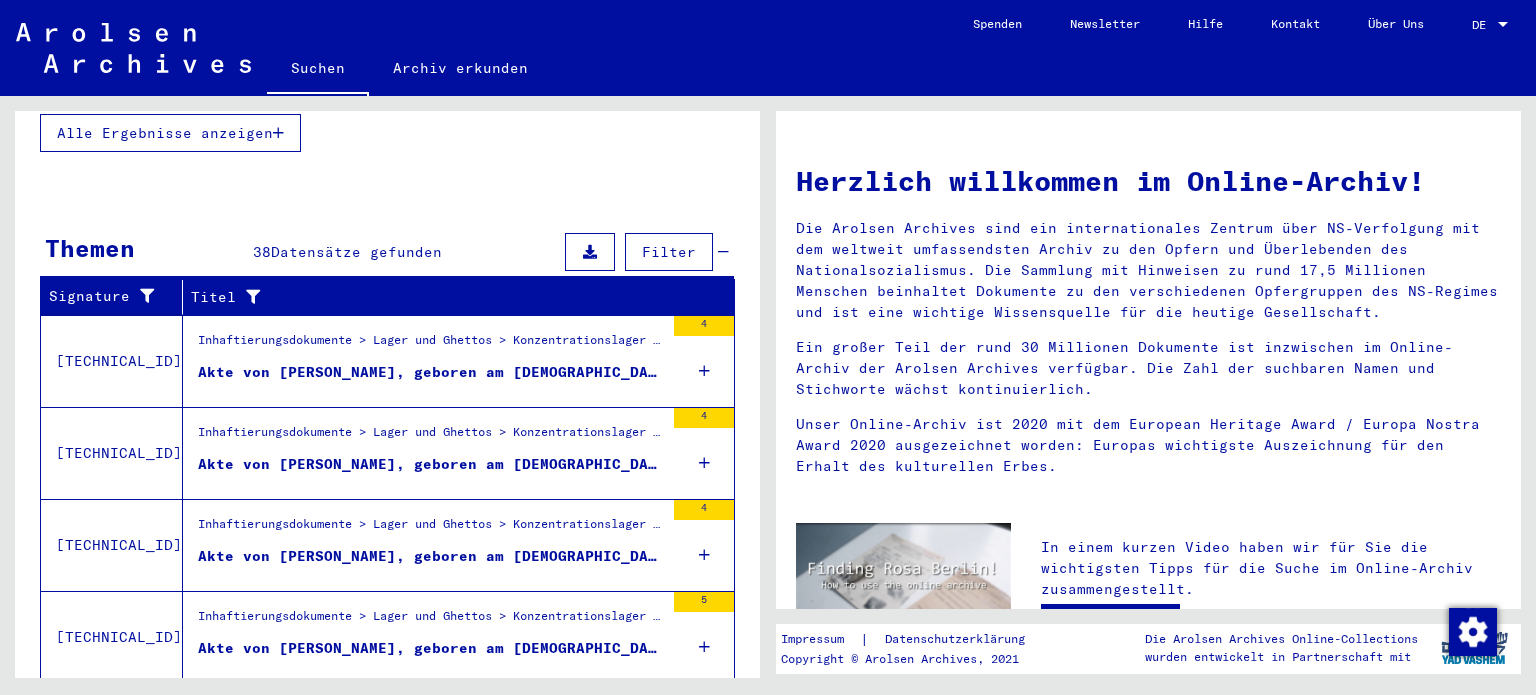 scroll, scrollTop: 696, scrollLeft: 0, axis: vertical 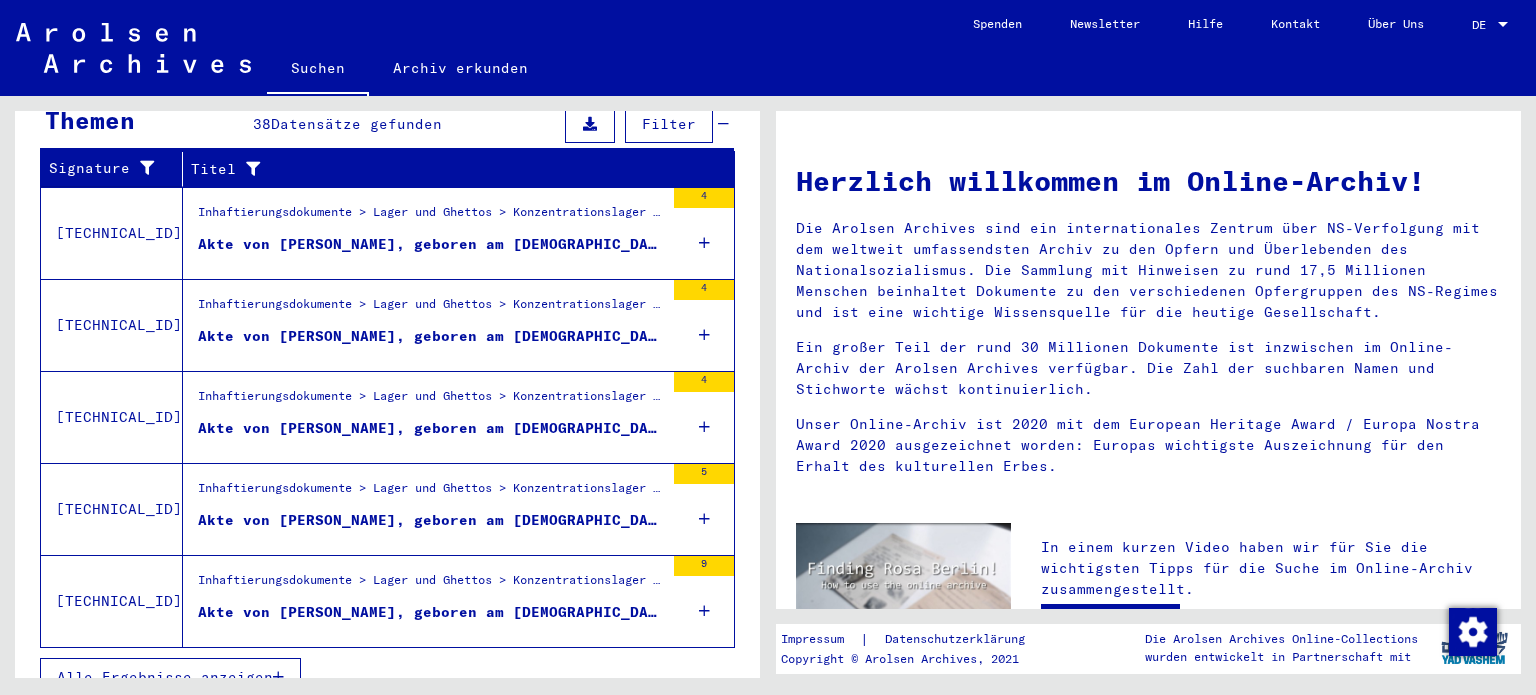 click on "Alle Ergebnisse anzeigen" at bounding box center (165, 677) 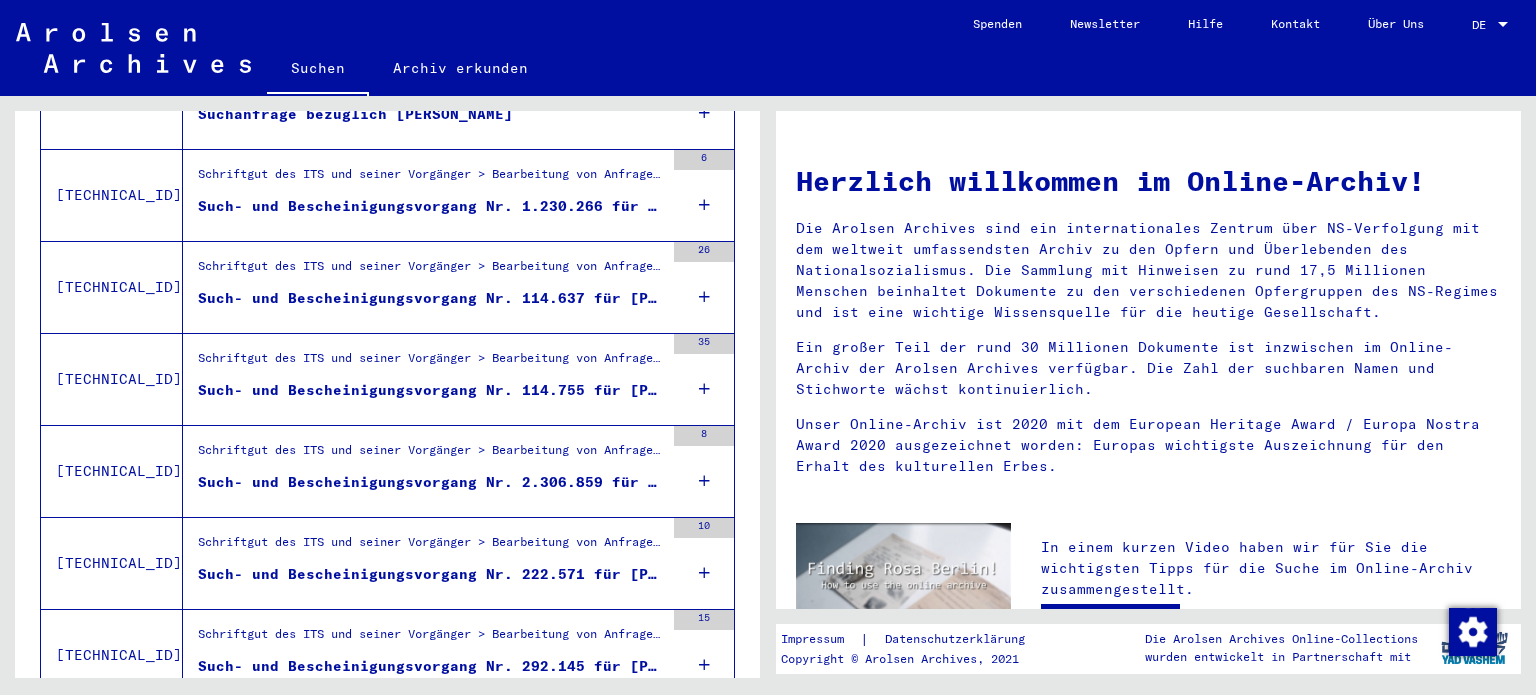 scroll, scrollTop: 1829, scrollLeft: 0, axis: vertical 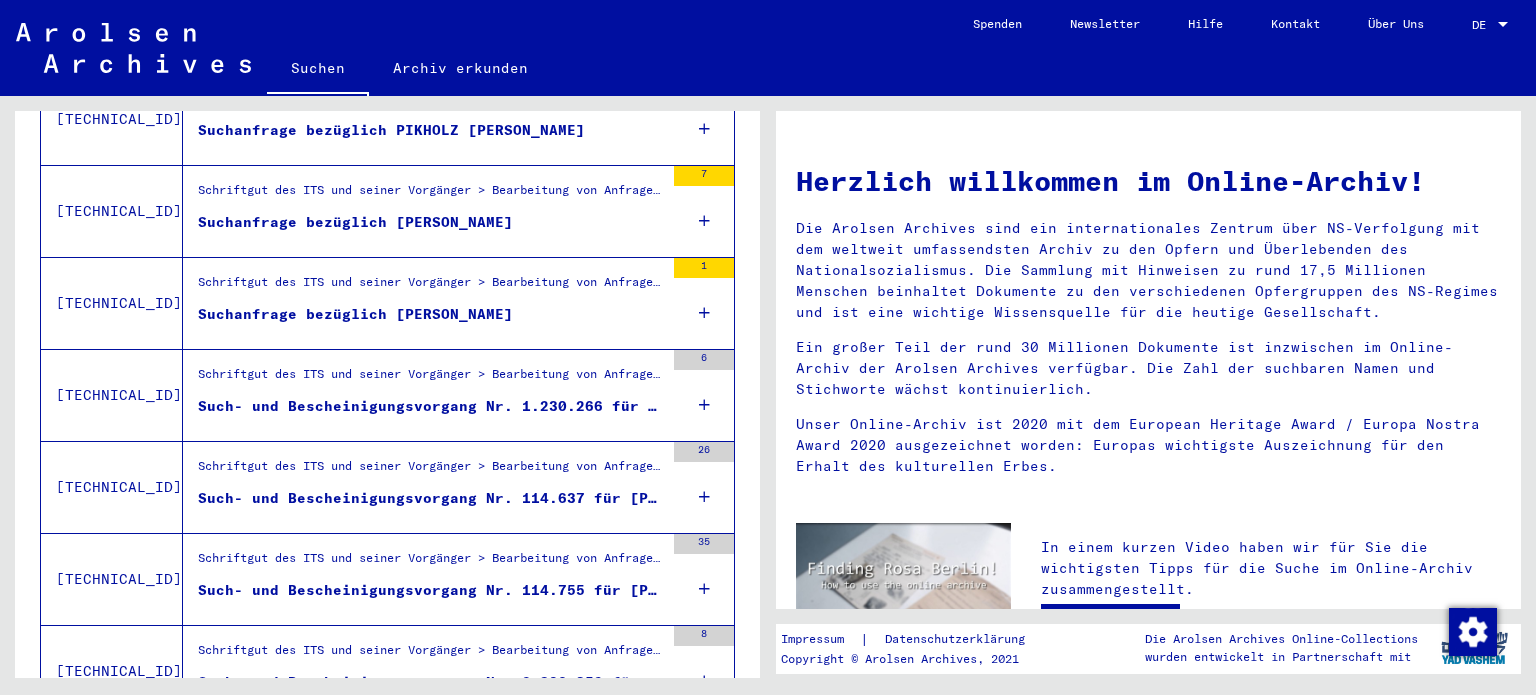 click on "1" at bounding box center (704, 268) 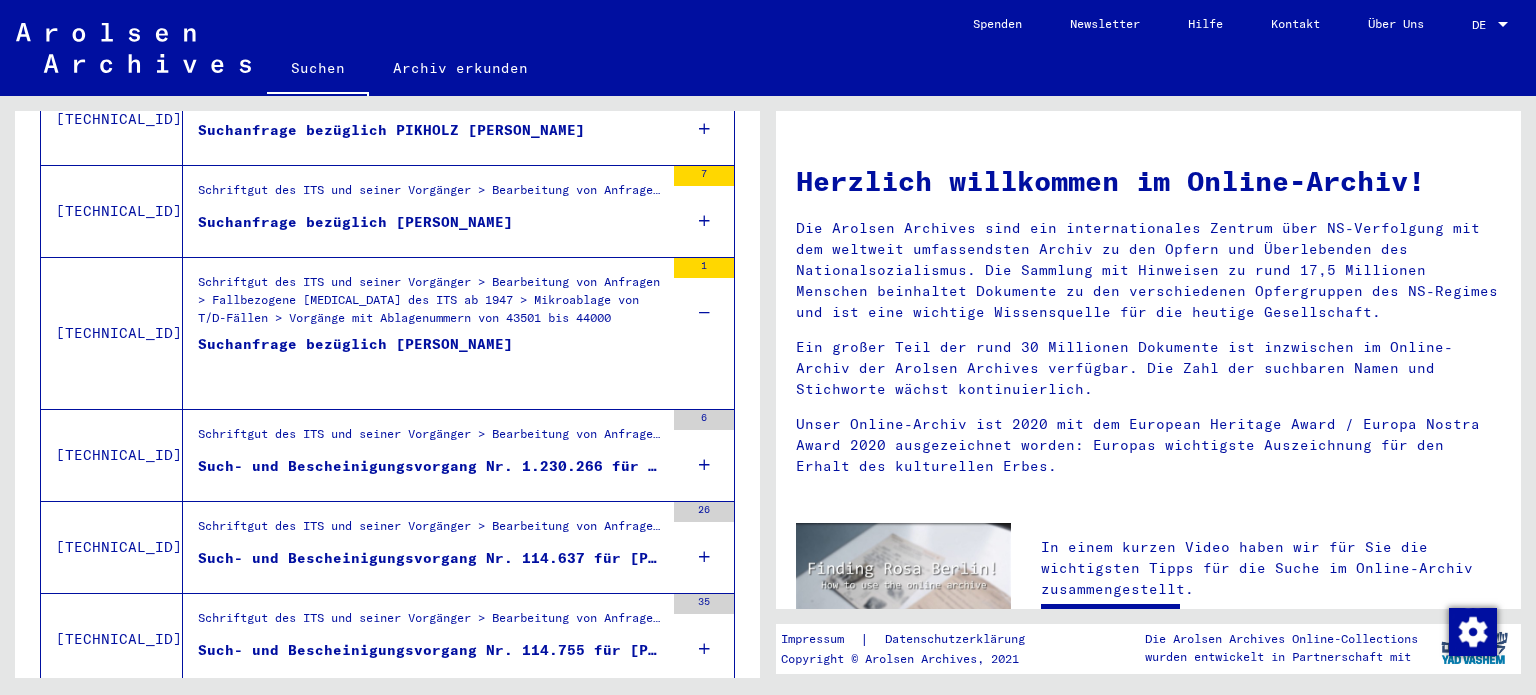 click on "1" at bounding box center (704, 268) 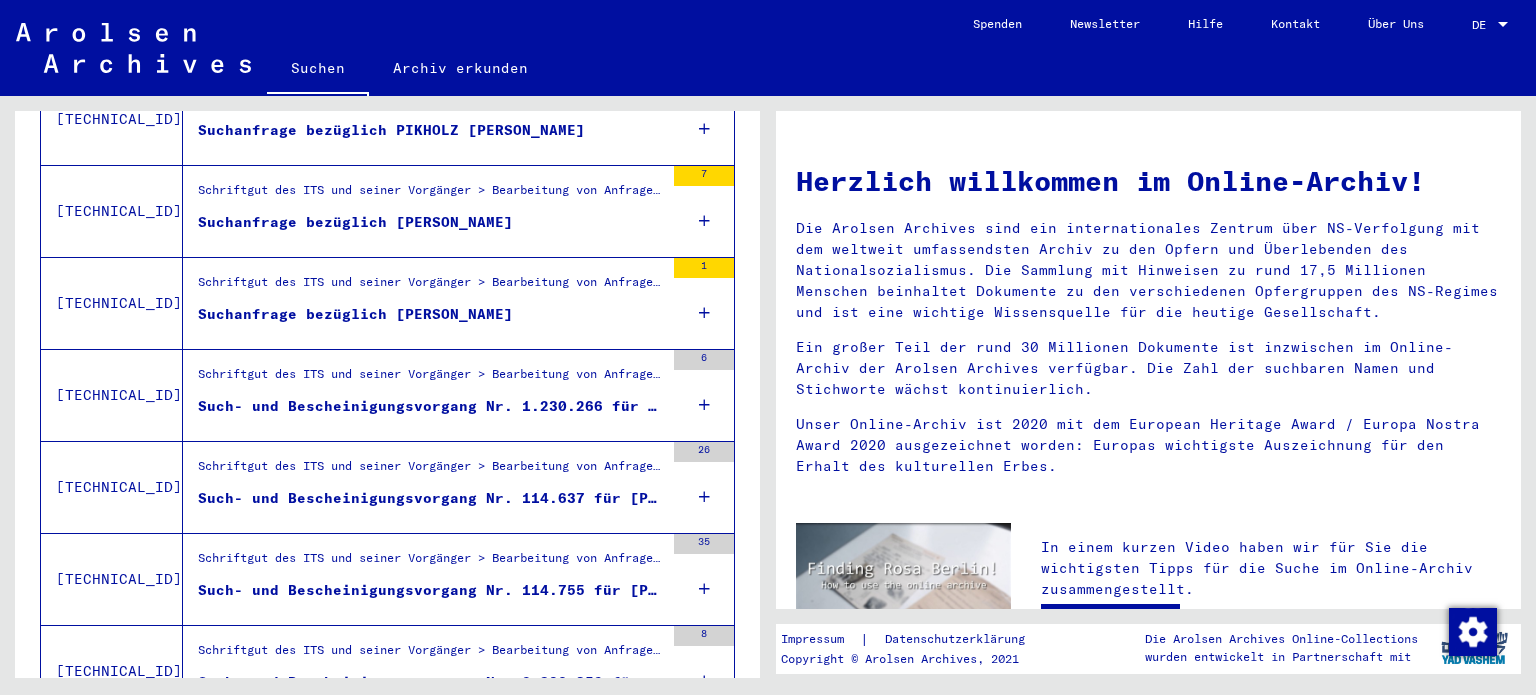 click on "Suchanfrage bezüglich [PERSON_NAME]" at bounding box center [355, 314] 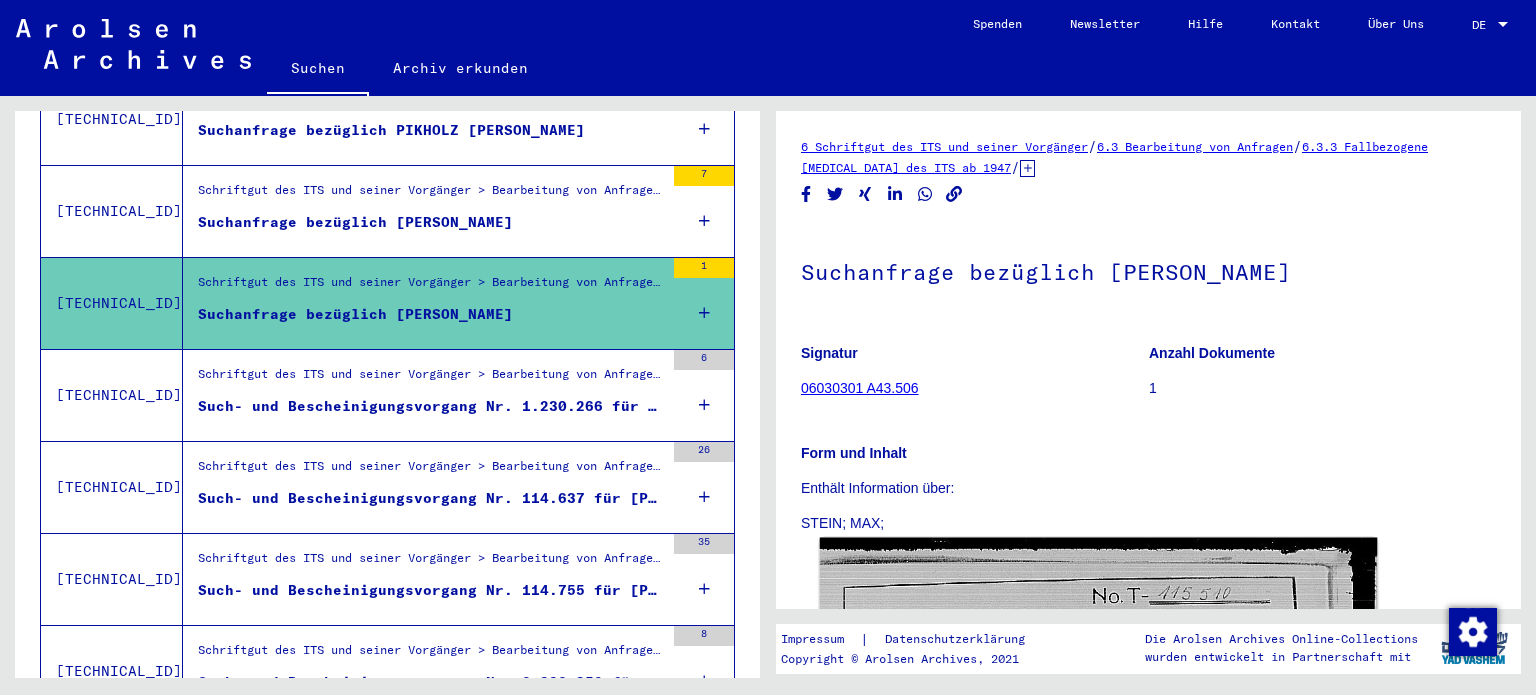 scroll, scrollTop: 25, scrollLeft: 0, axis: vertical 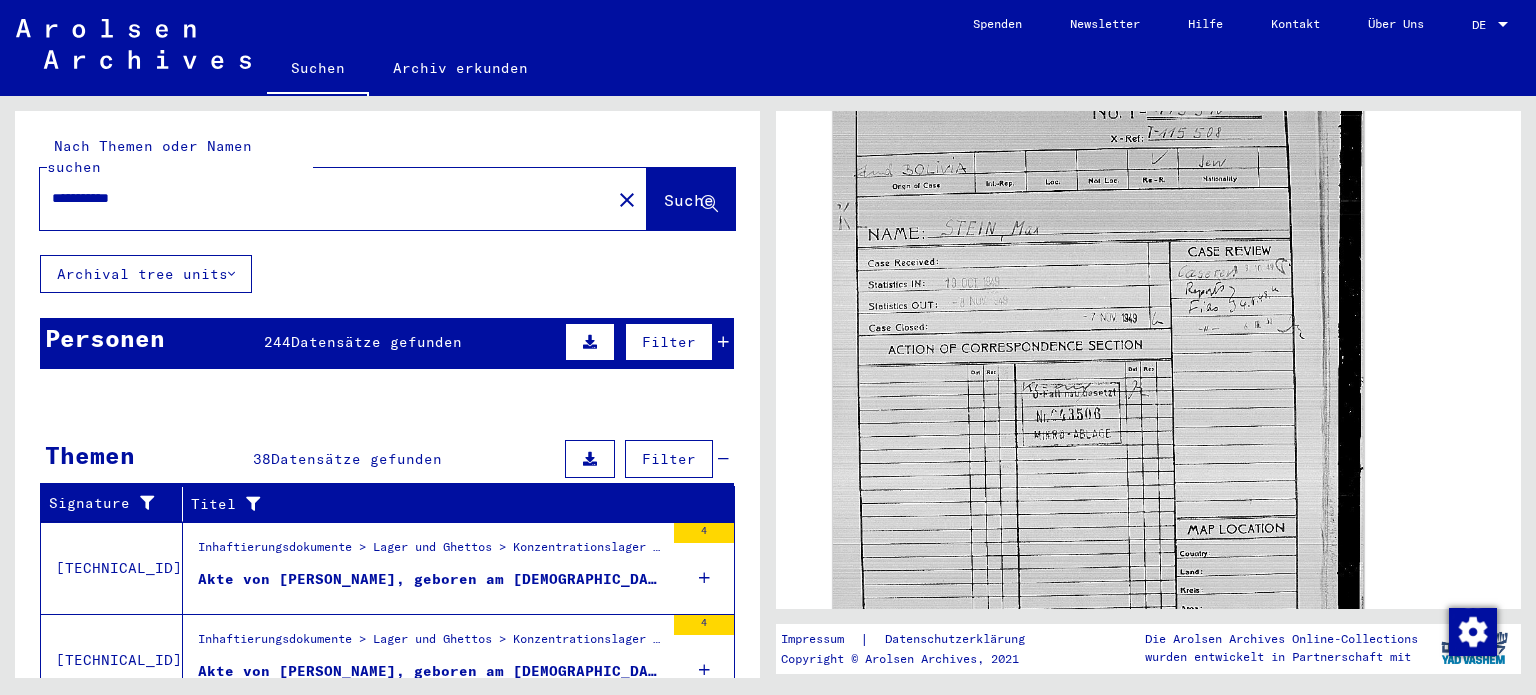click at bounding box center [590, 342] 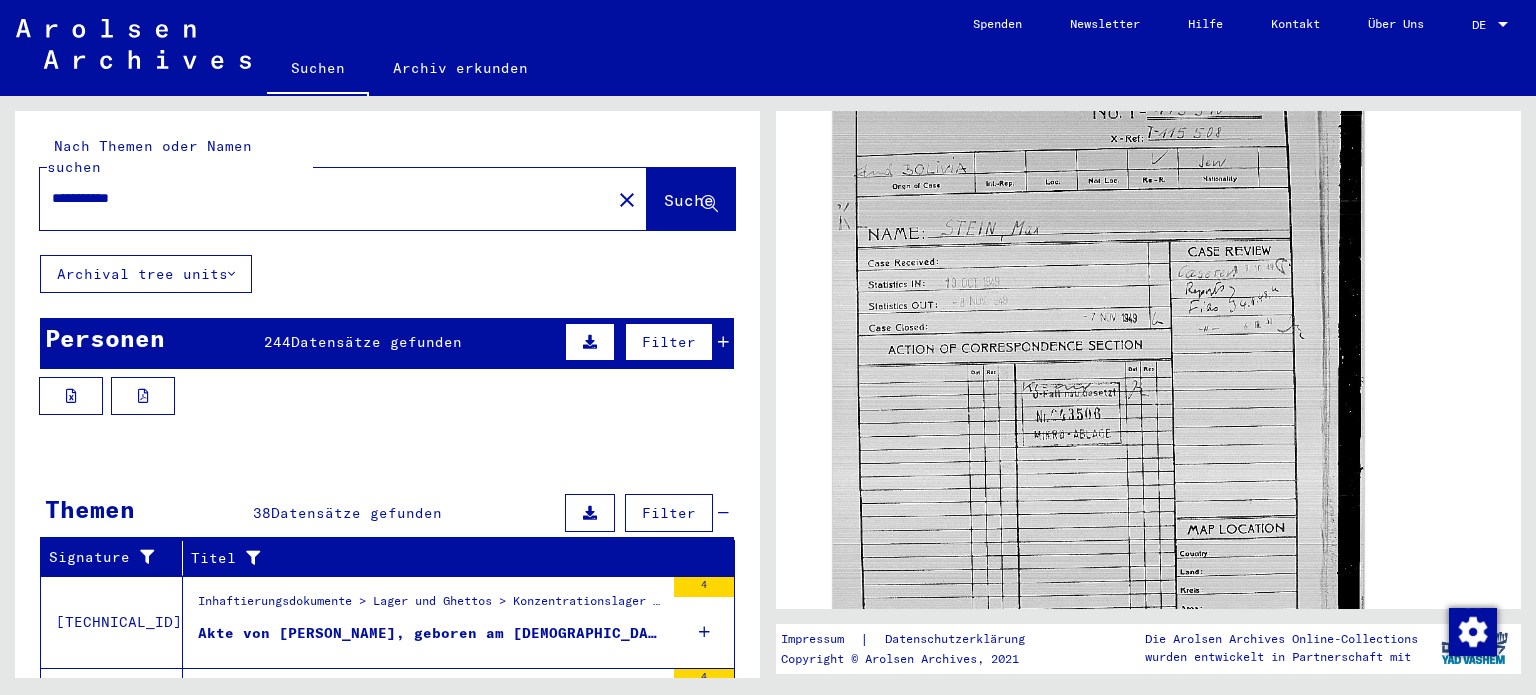 click at bounding box center (590, 342) 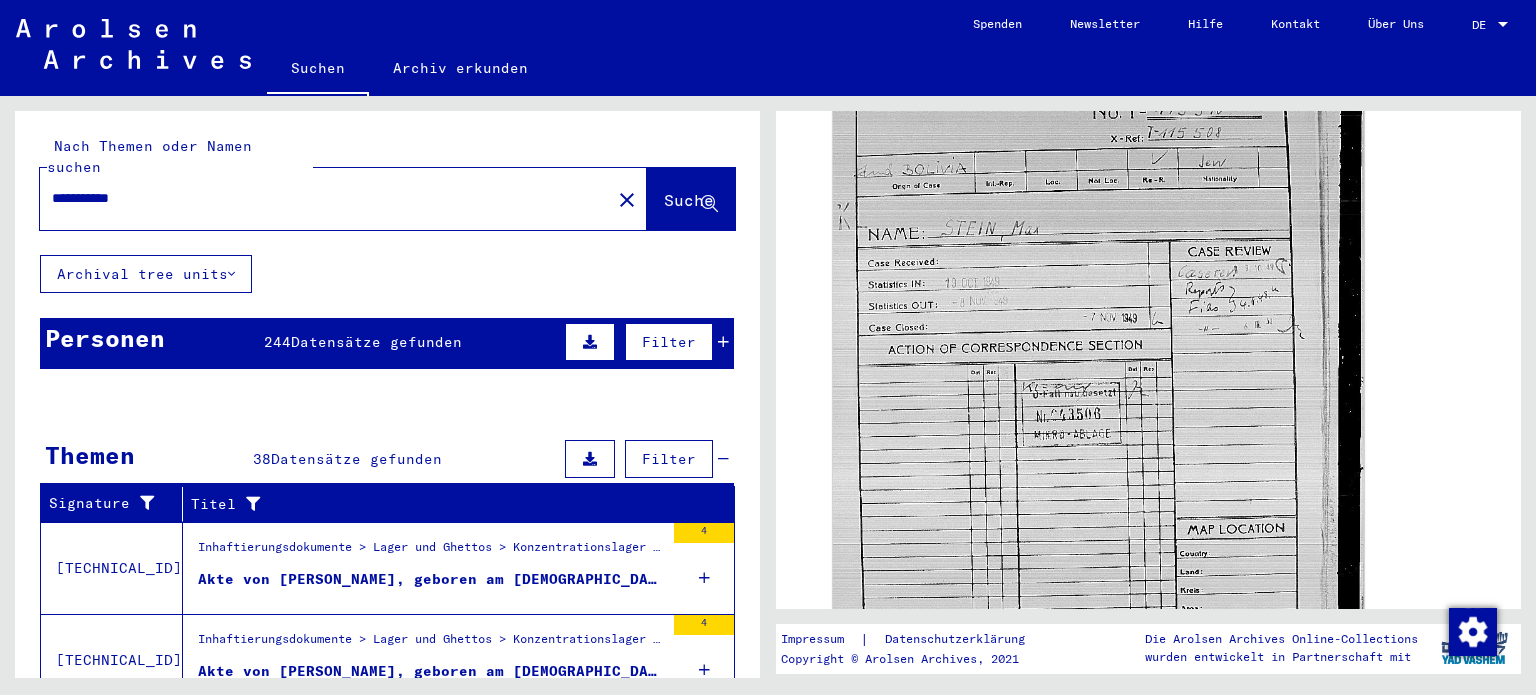 click at bounding box center (590, 342) 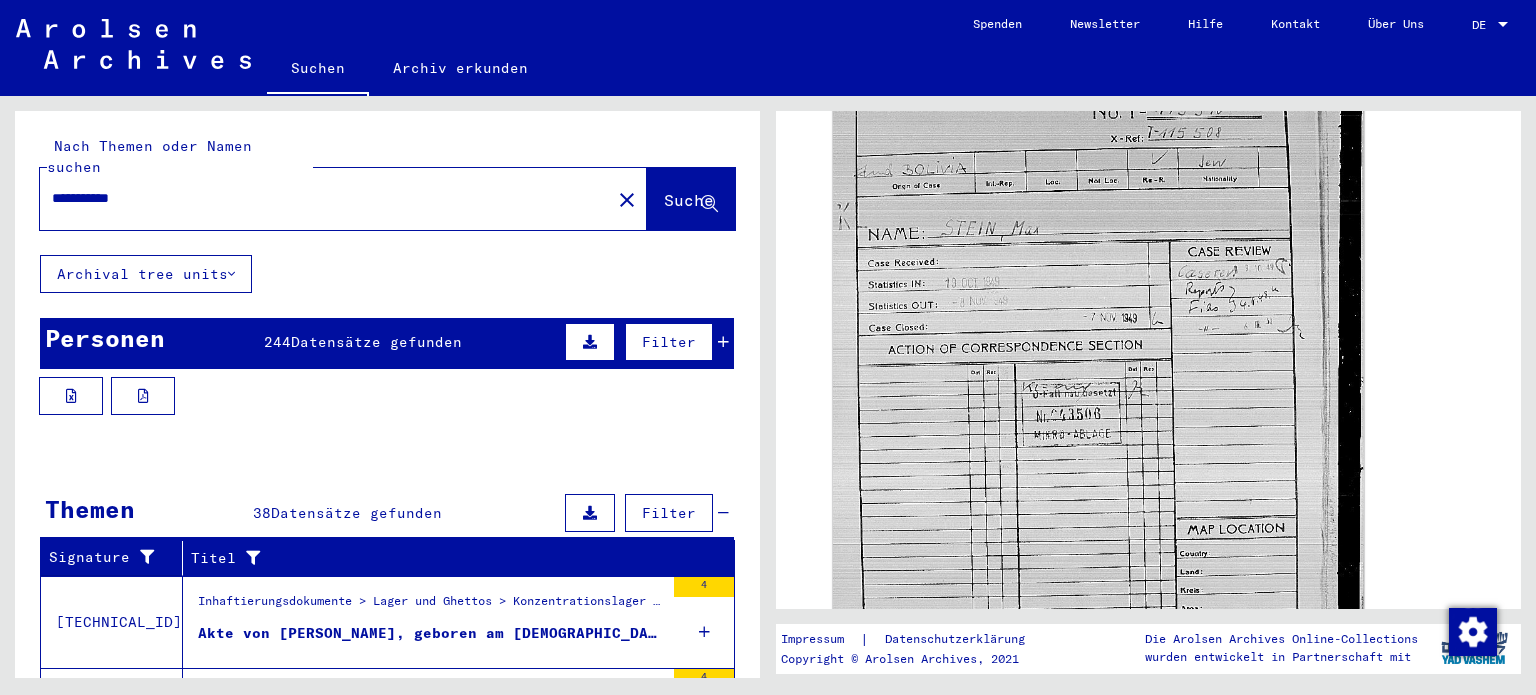 click on "Datensätze gefunden" at bounding box center (376, 342) 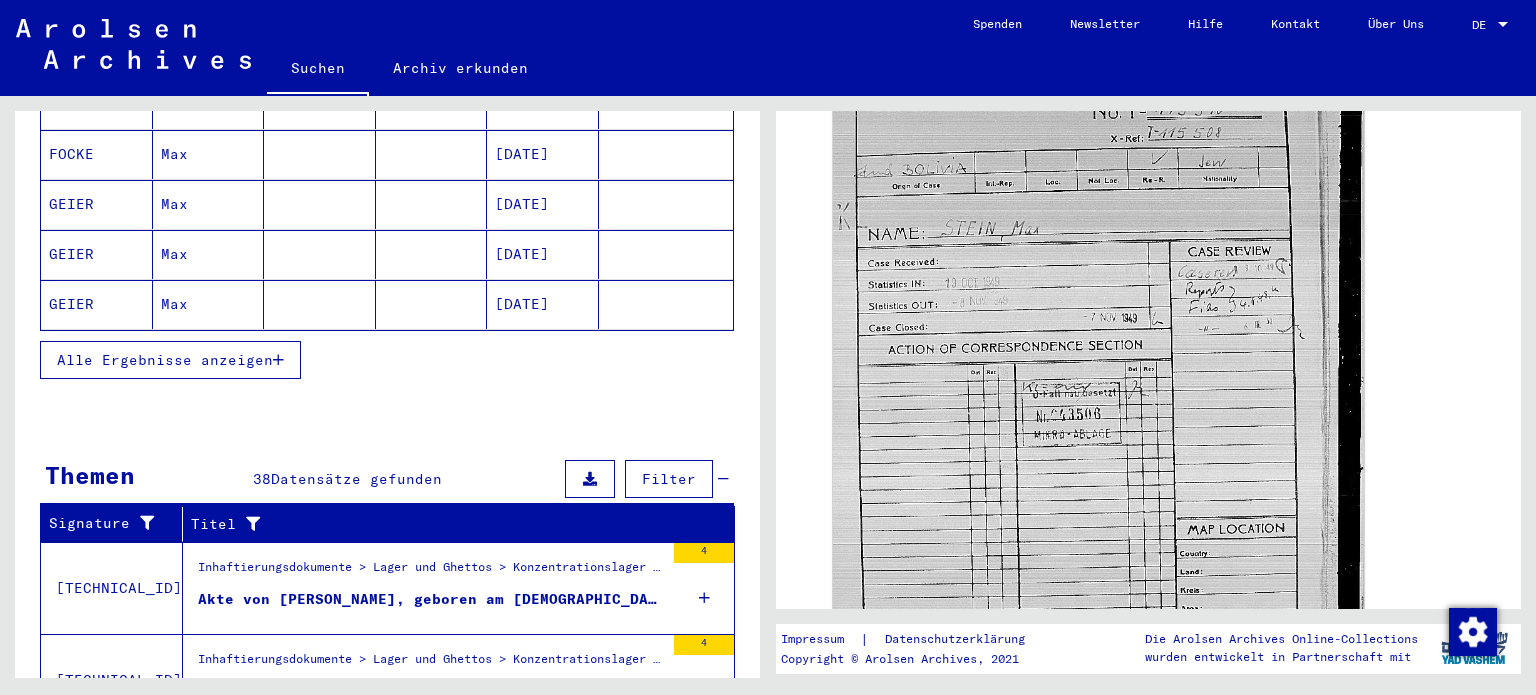 scroll, scrollTop: 400, scrollLeft: 0, axis: vertical 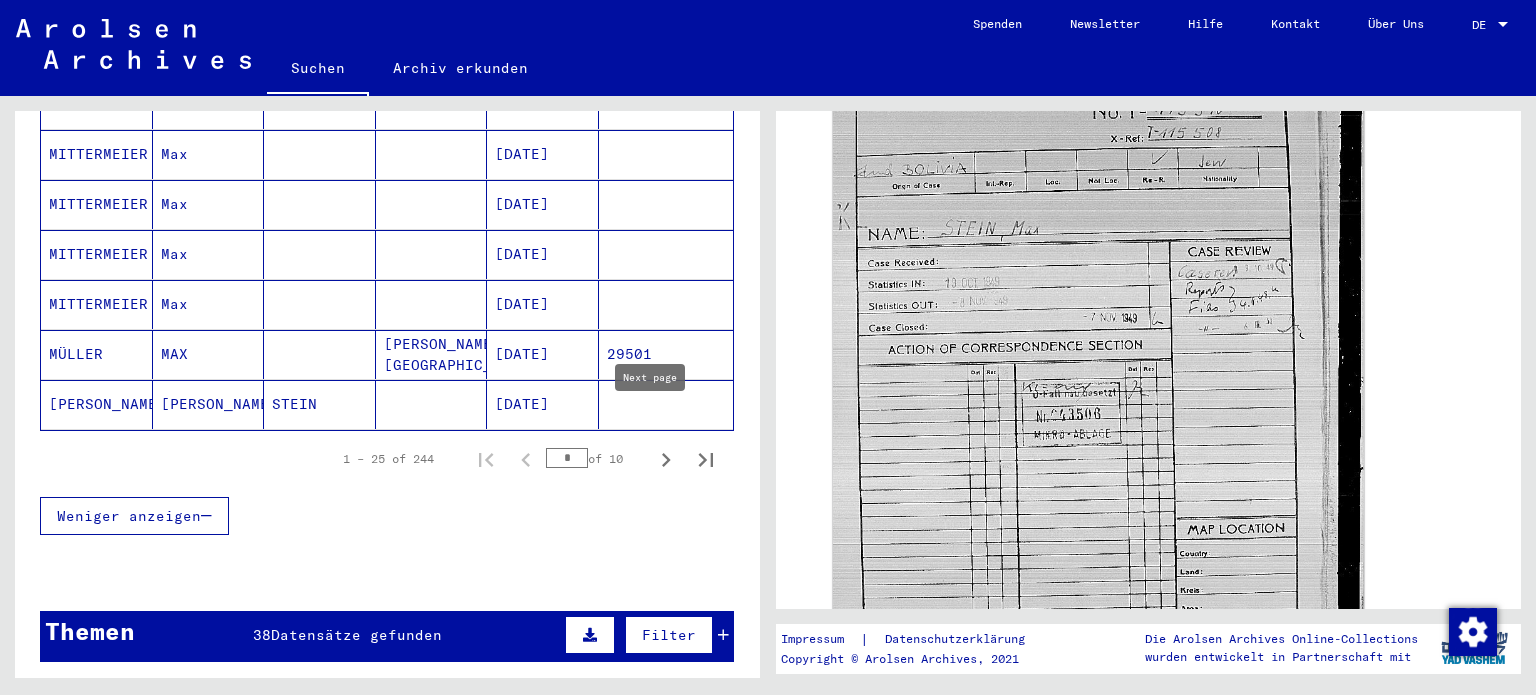 click 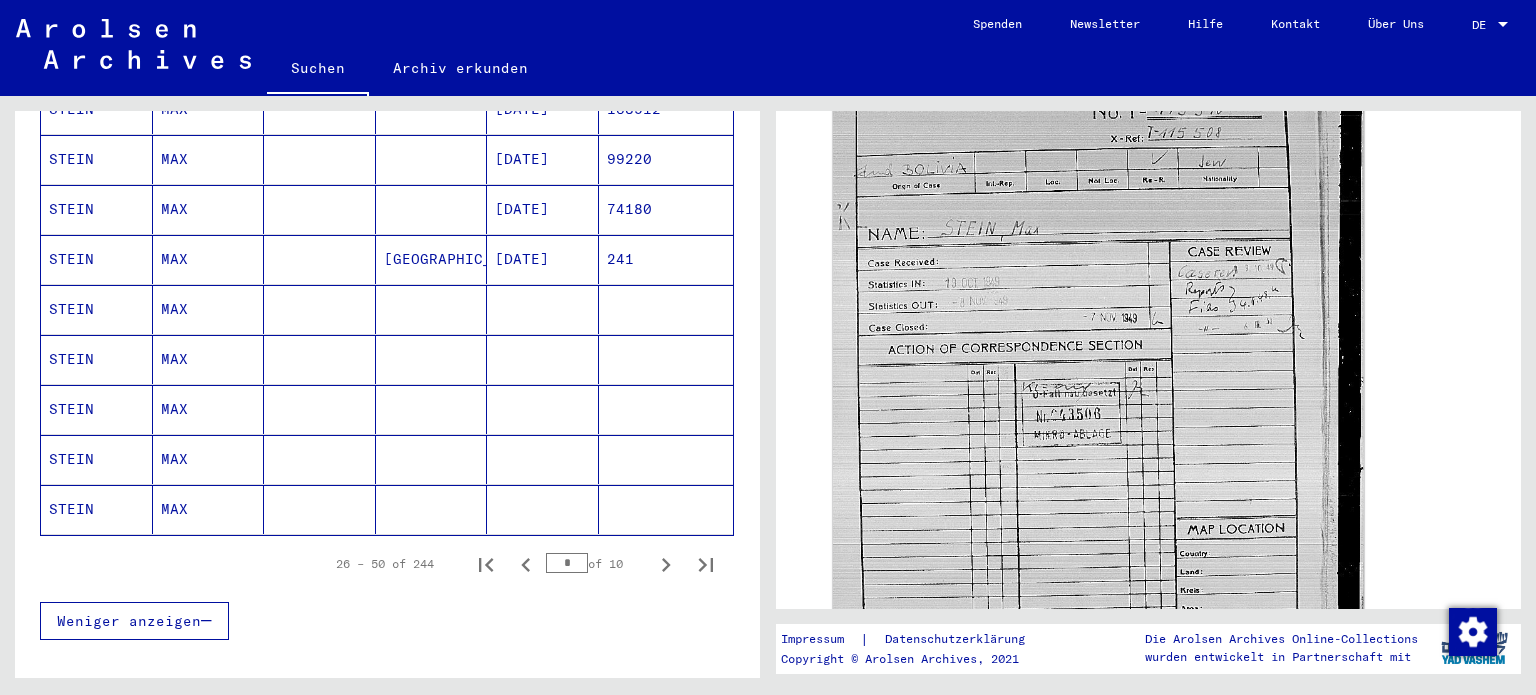 scroll, scrollTop: 1300, scrollLeft: 0, axis: vertical 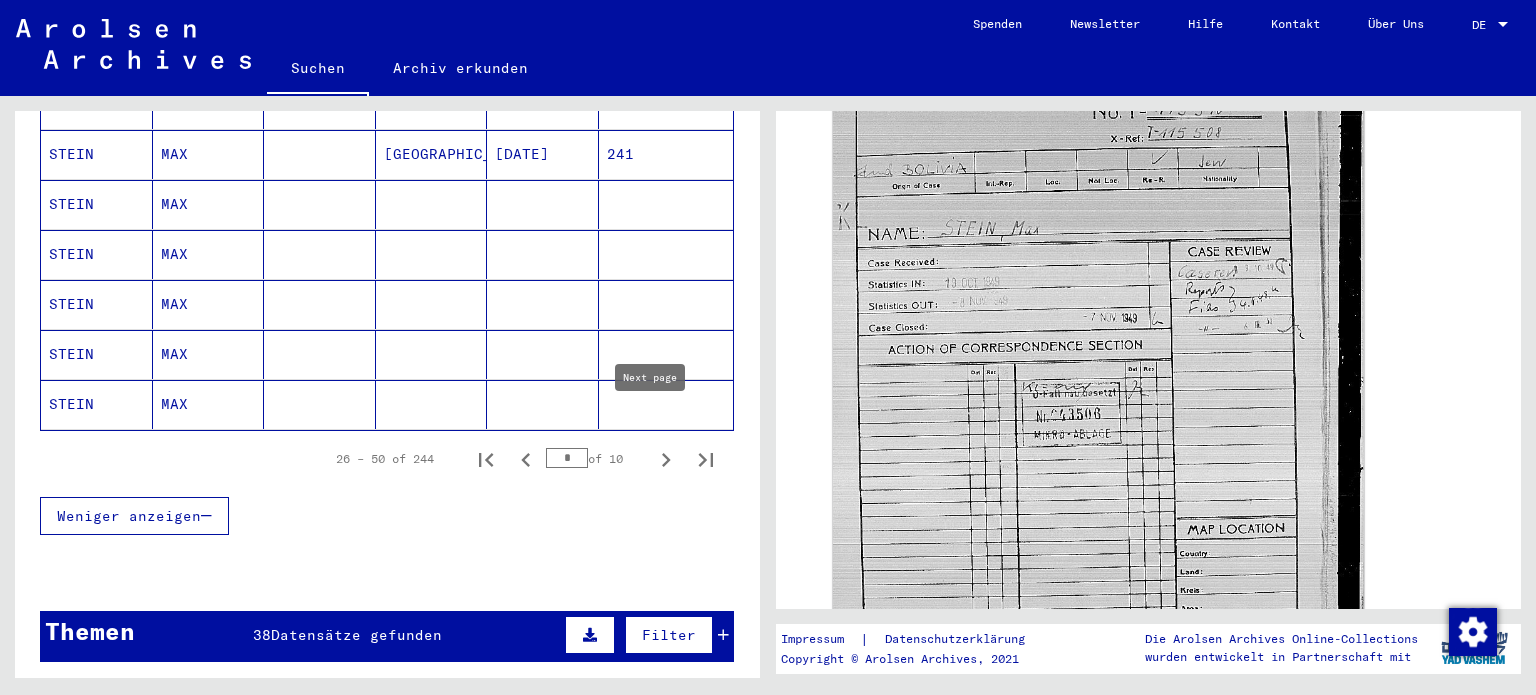 click 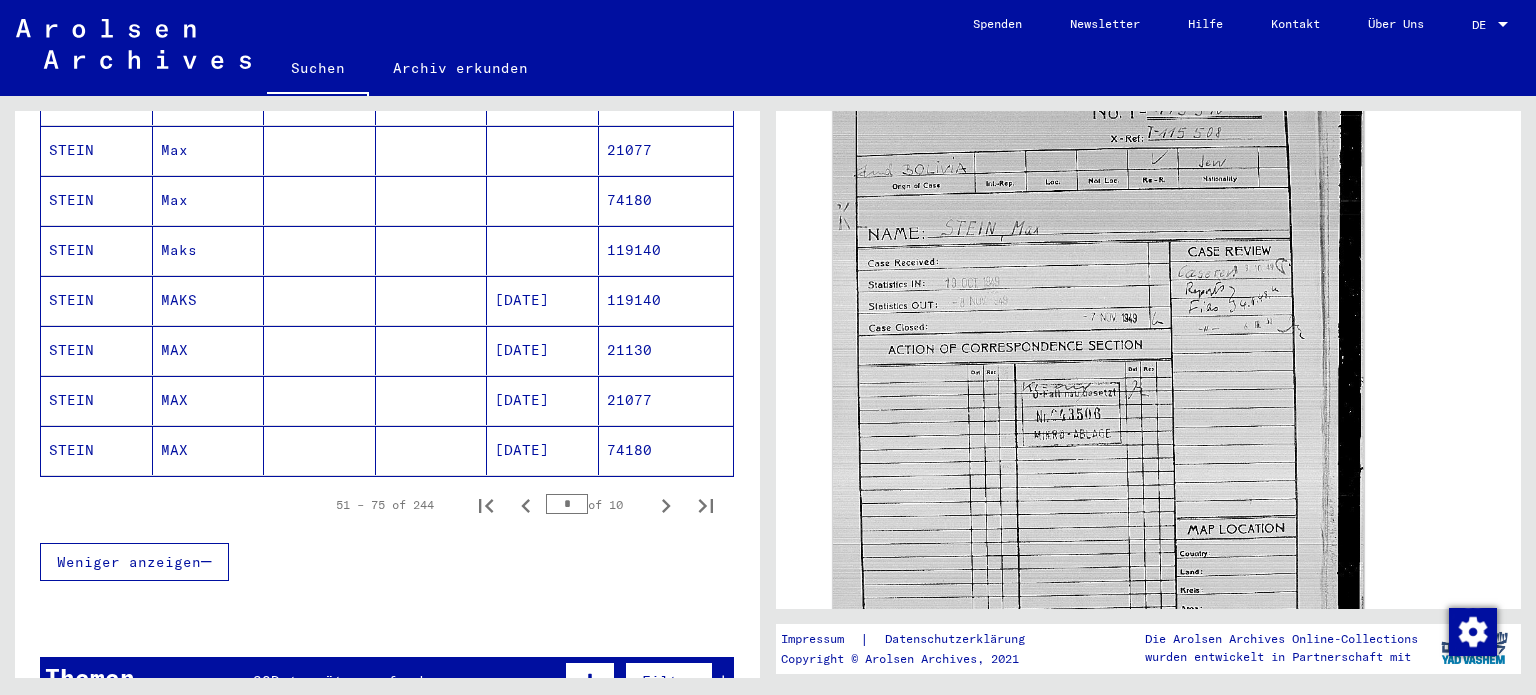 scroll, scrollTop: 1300, scrollLeft: 0, axis: vertical 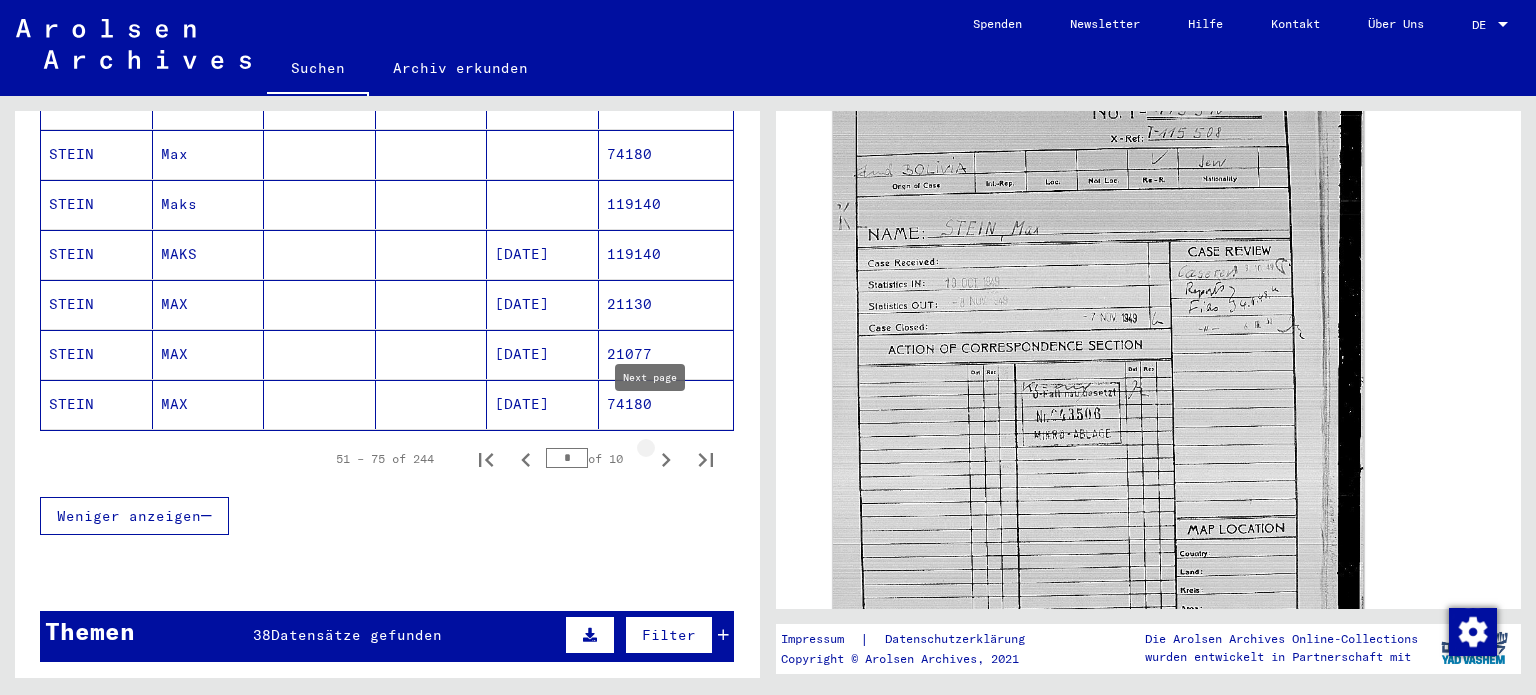 click 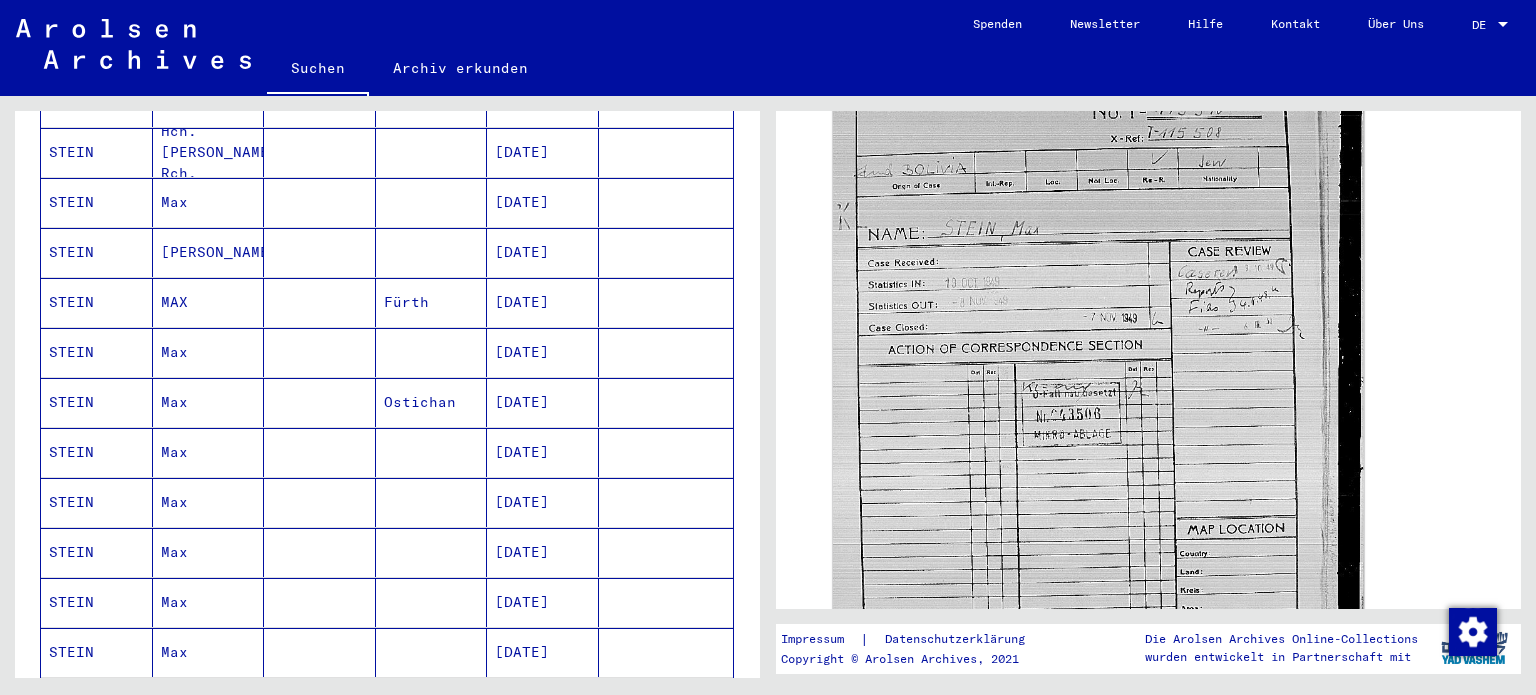 scroll, scrollTop: 1100, scrollLeft: 0, axis: vertical 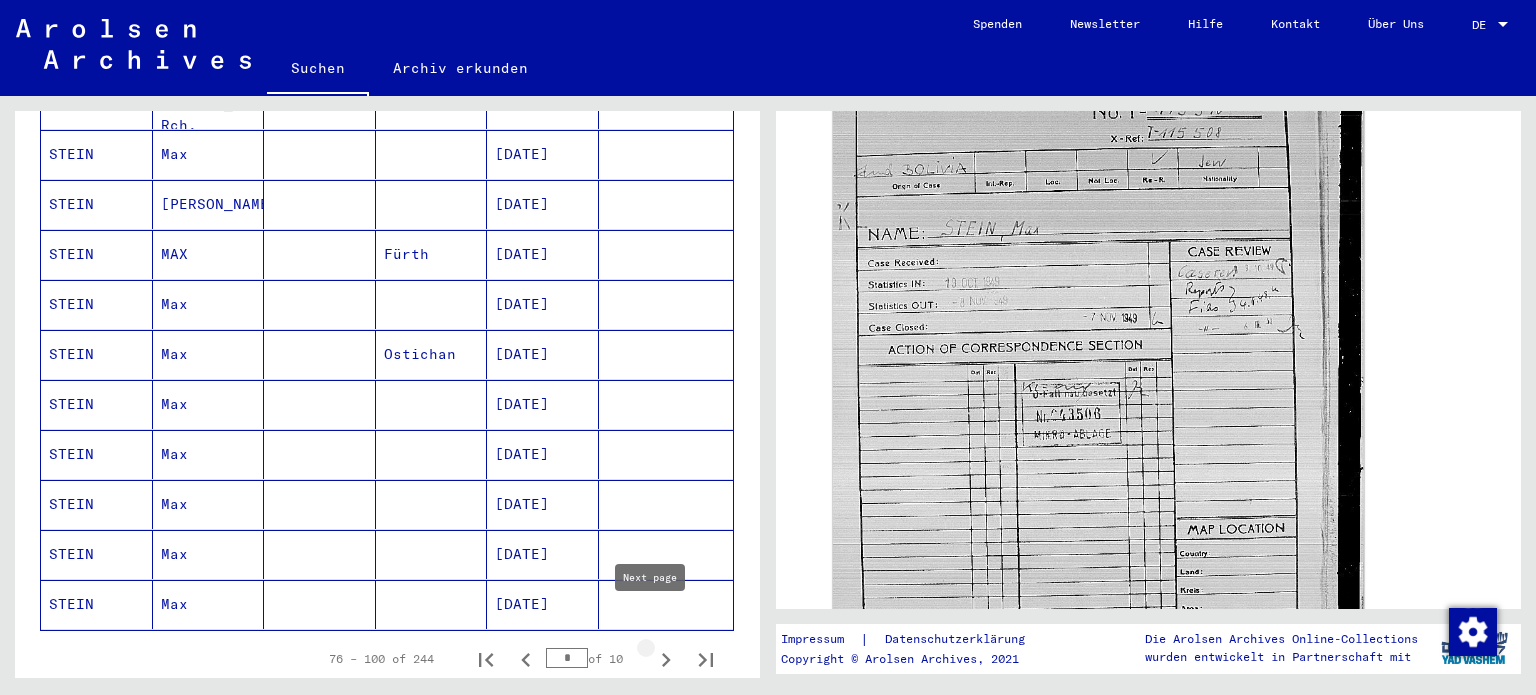 click 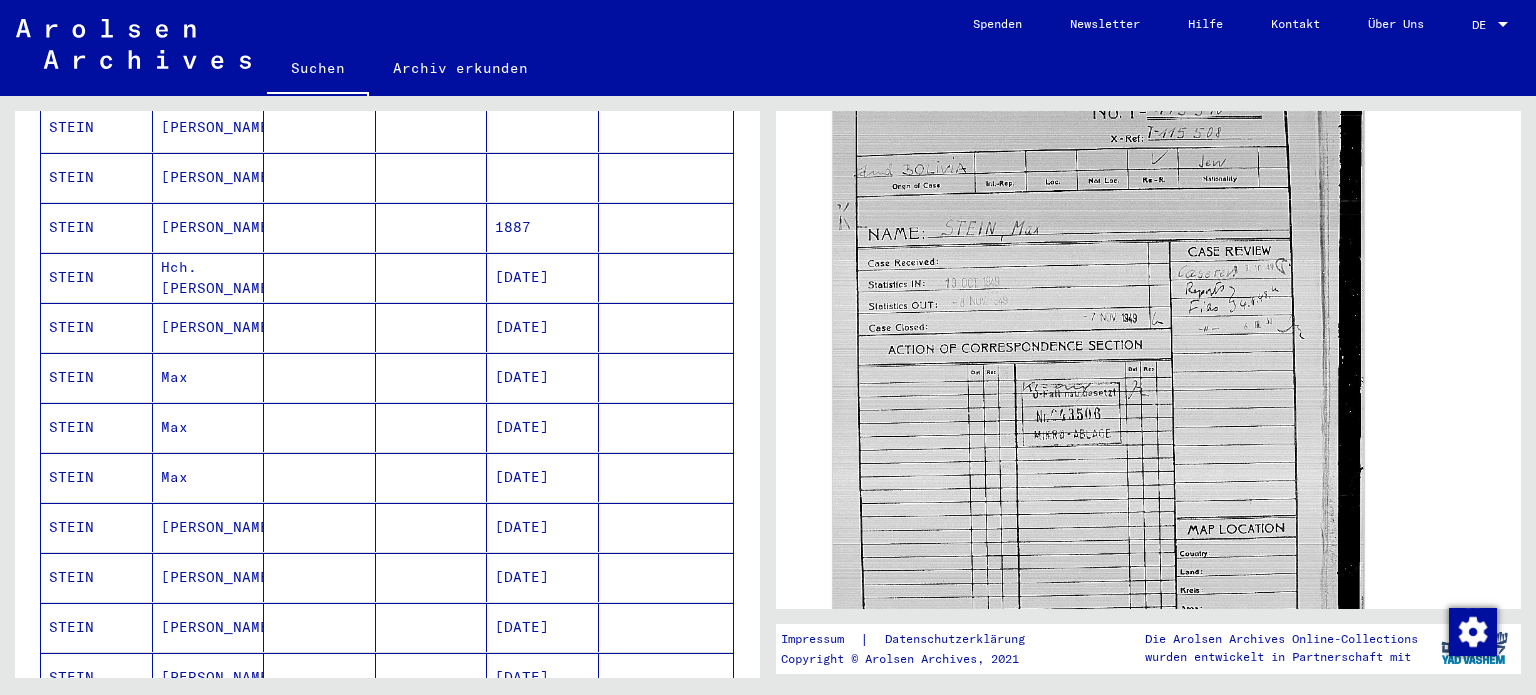 scroll, scrollTop: 1100, scrollLeft: 0, axis: vertical 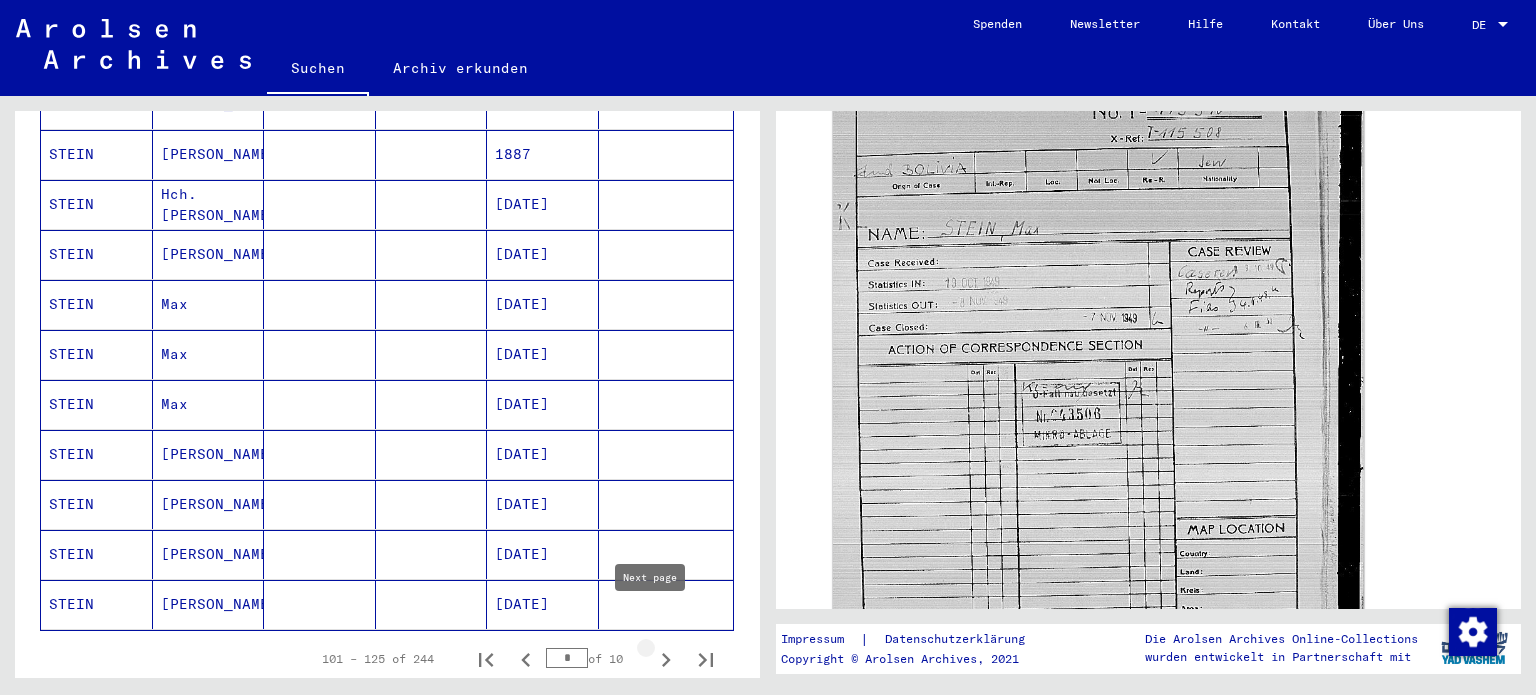 click 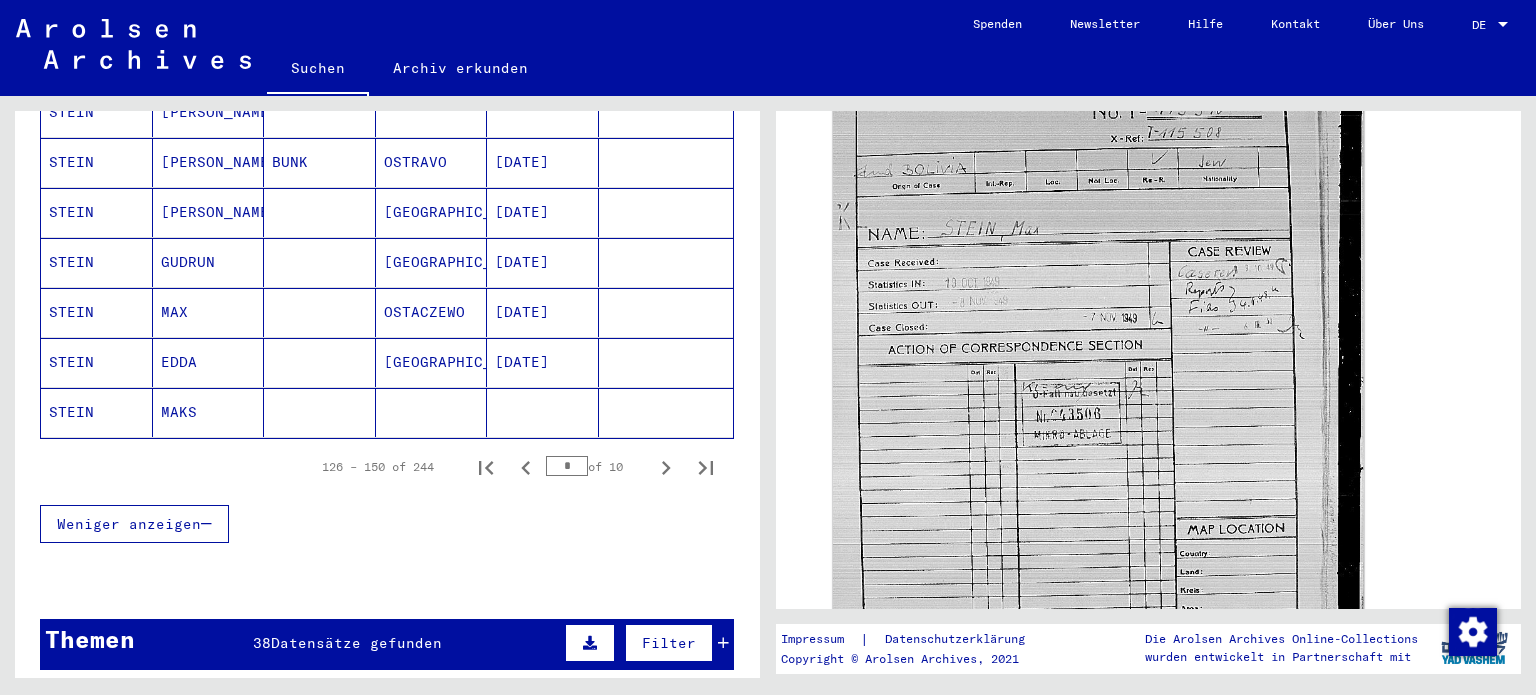 scroll, scrollTop: 1300, scrollLeft: 0, axis: vertical 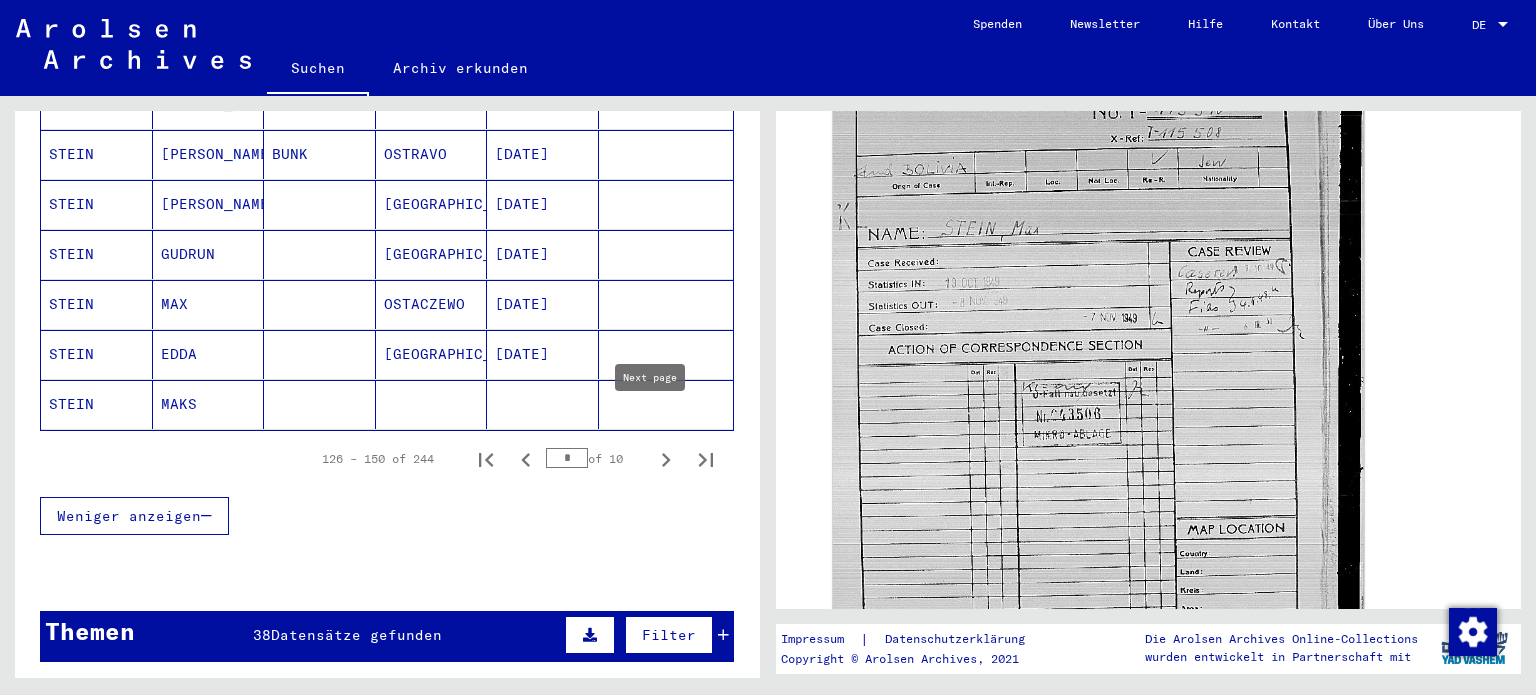 click 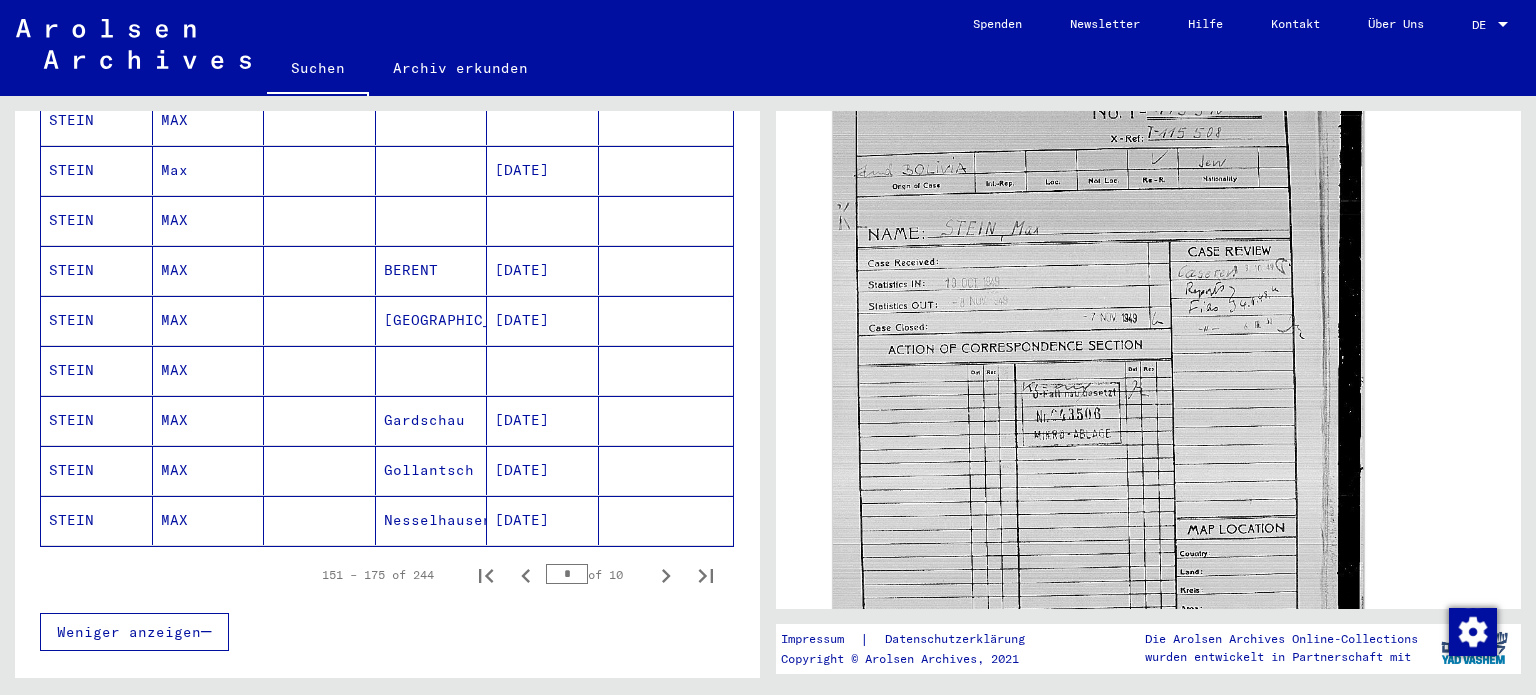 scroll, scrollTop: 1200, scrollLeft: 0, axis: vertical 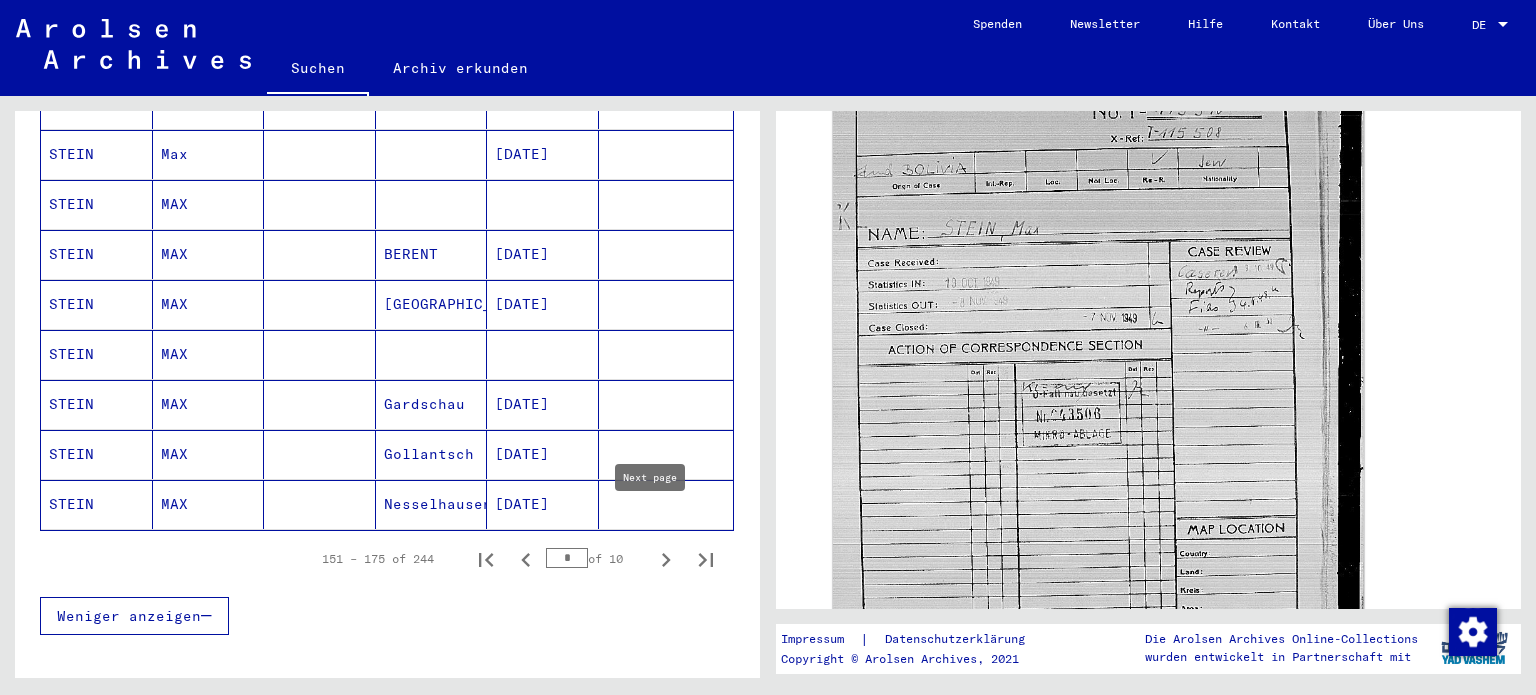 click 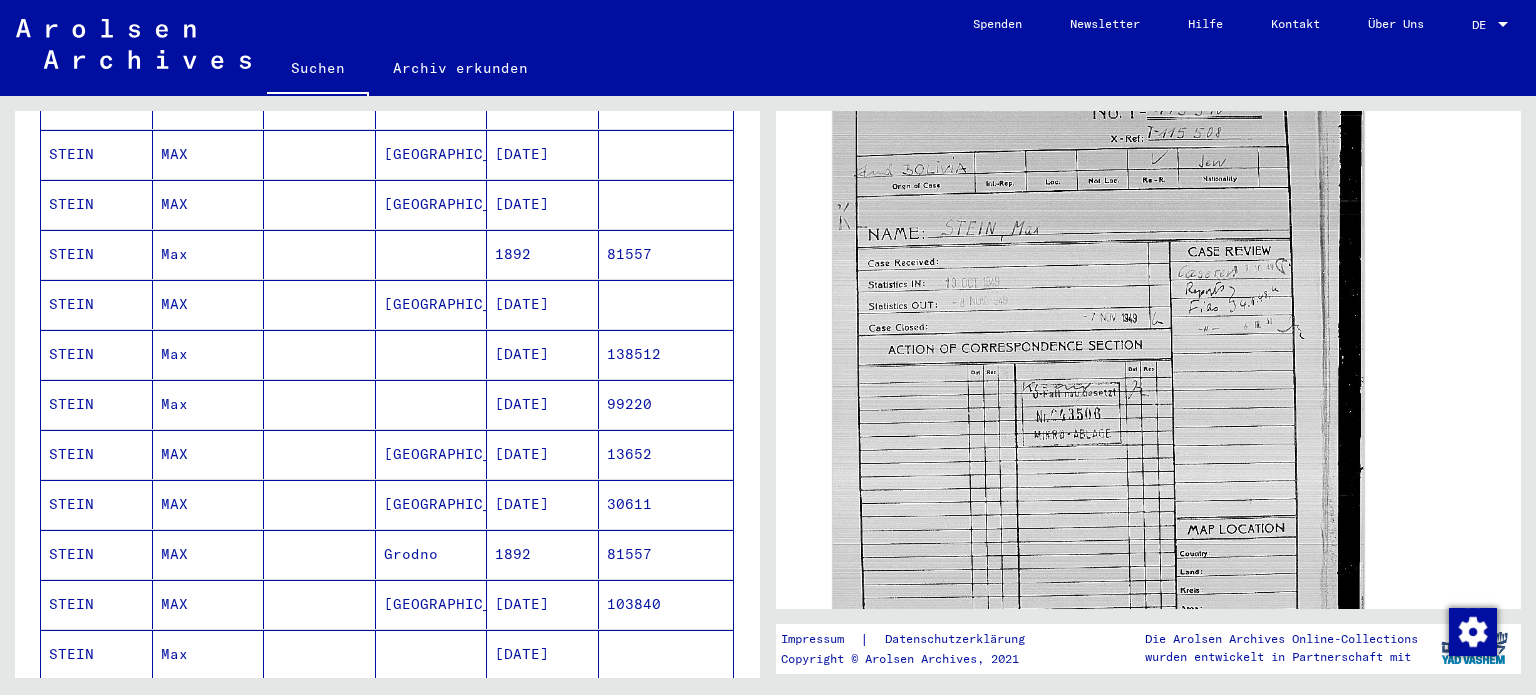 scroll, scrollTop: 300, scrollLeft: 0, axis: vertical 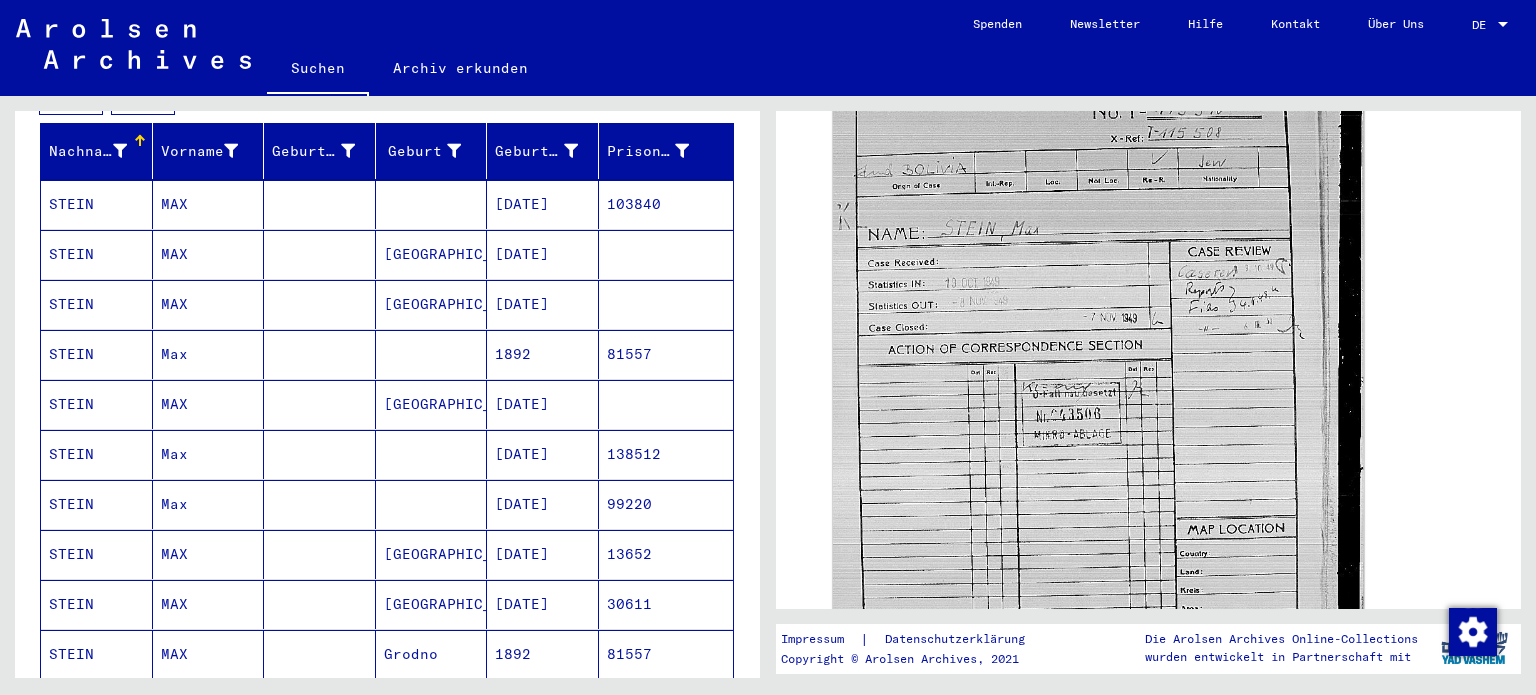 click on "STEIN" at bounding box center [97, 304] 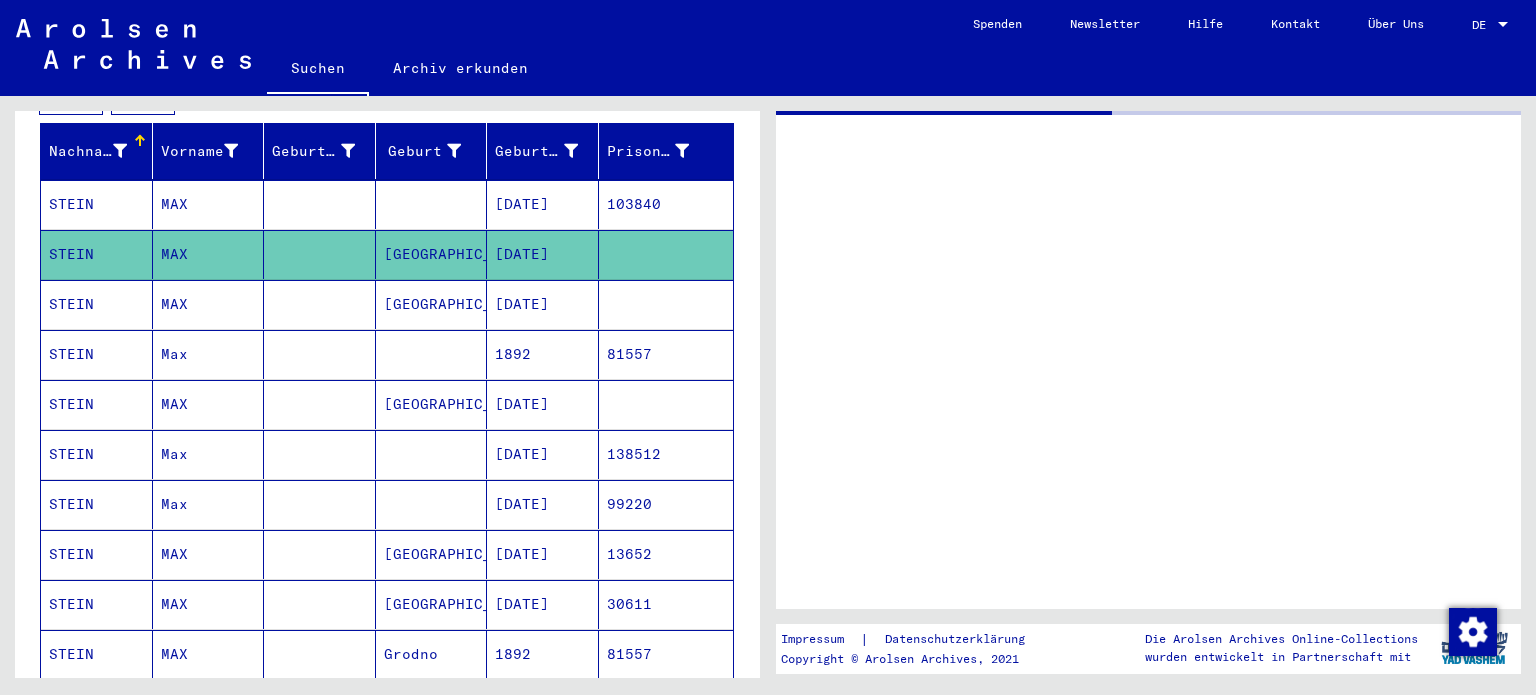 scroll, scrollTop: 0, scrollLeft: 0, axis: both 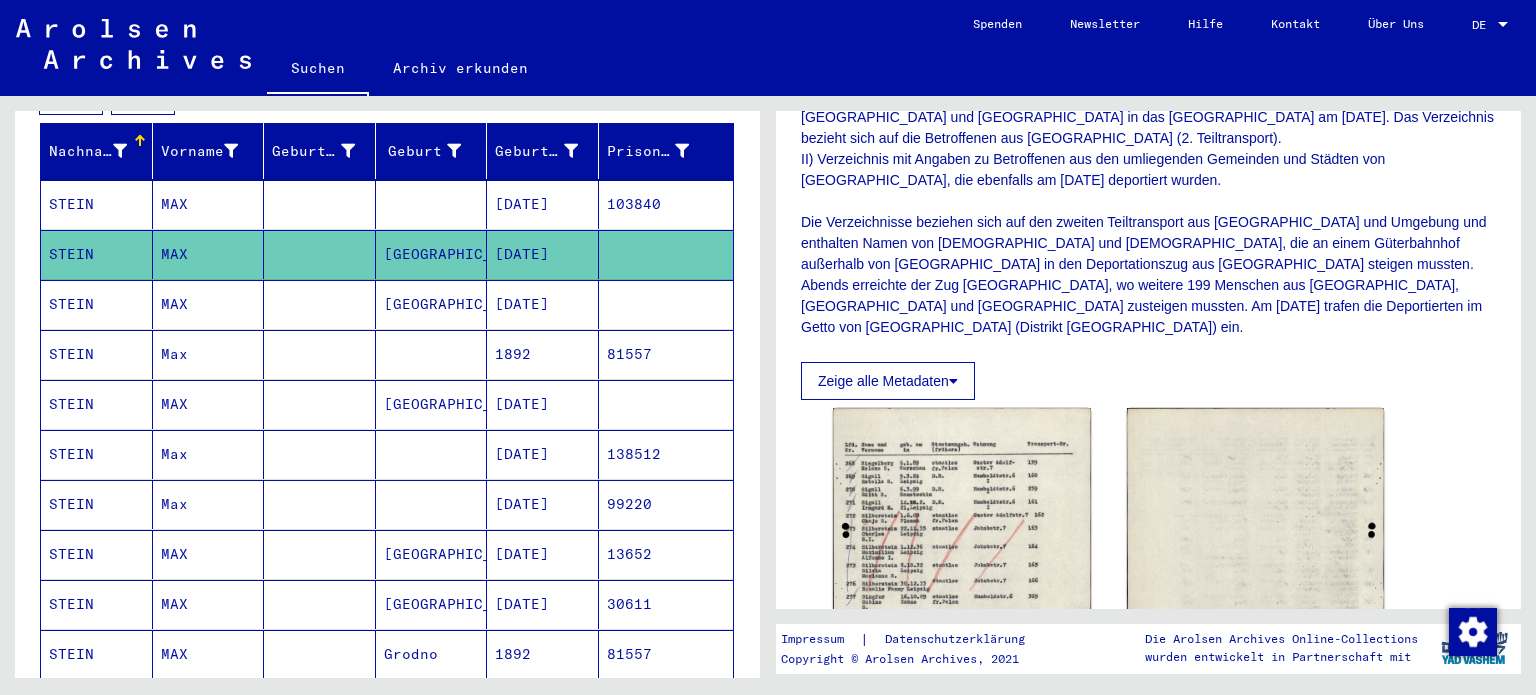 click on "Zeige alle Metadaten" 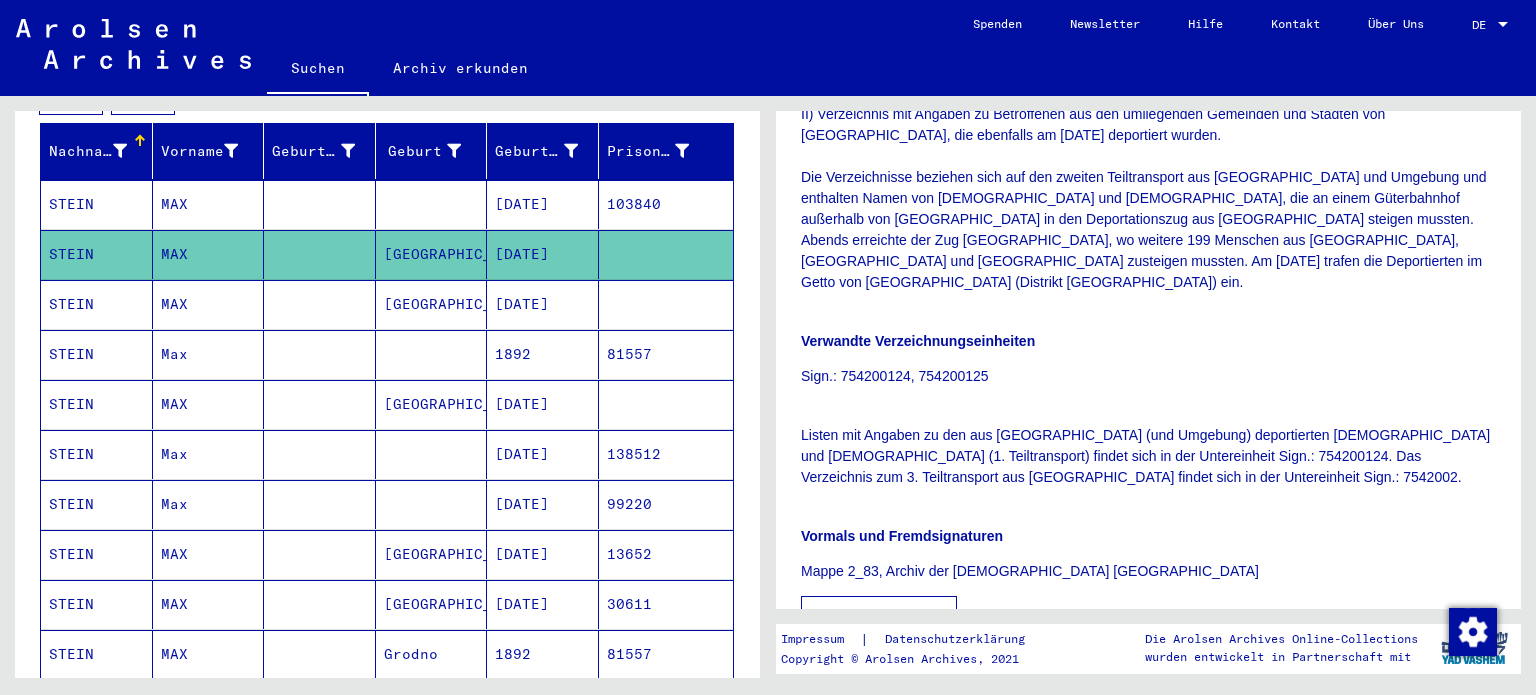 scroll, scrollTop: 500, scrollLeft: 0, axis: vertical 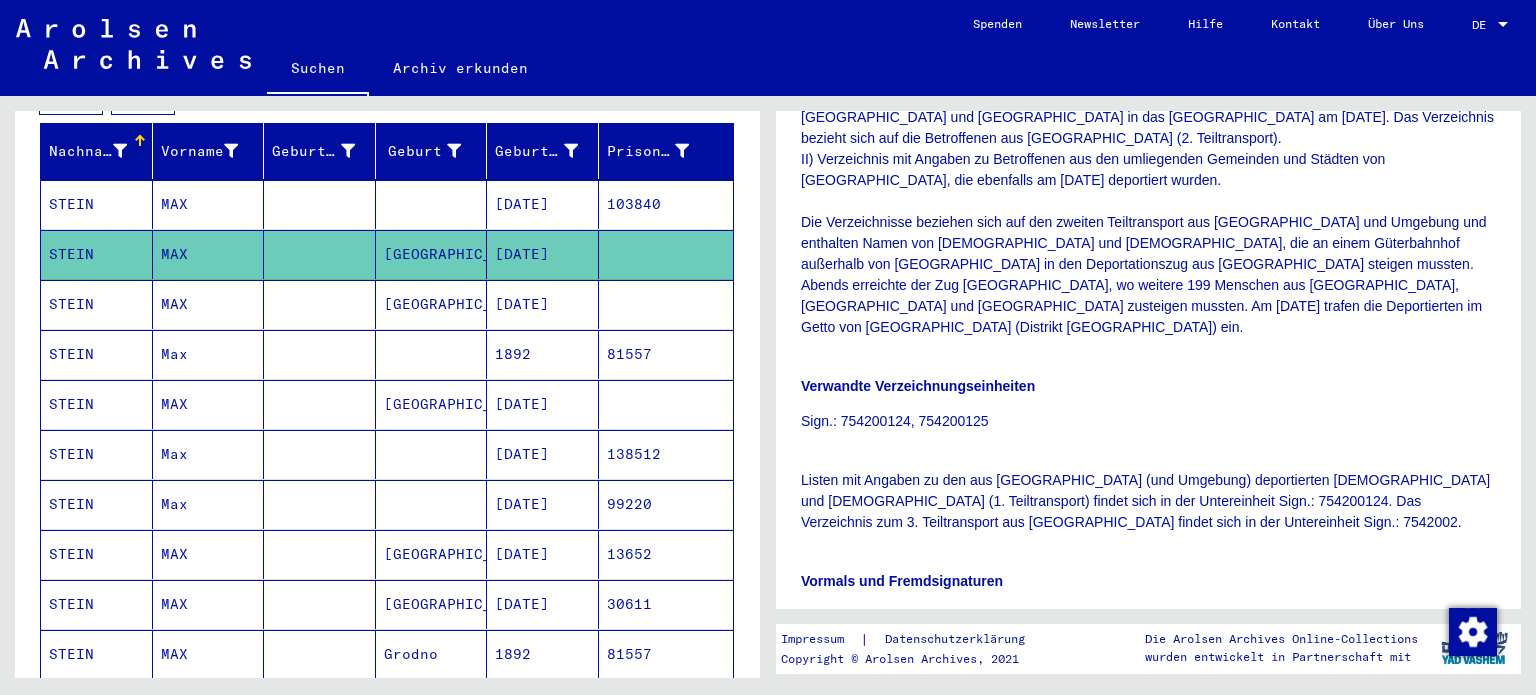drag, startPoint x: 1504, startPoint y: 323, endPoint x: 1502, endPoint y: 300, distance: 23.086792 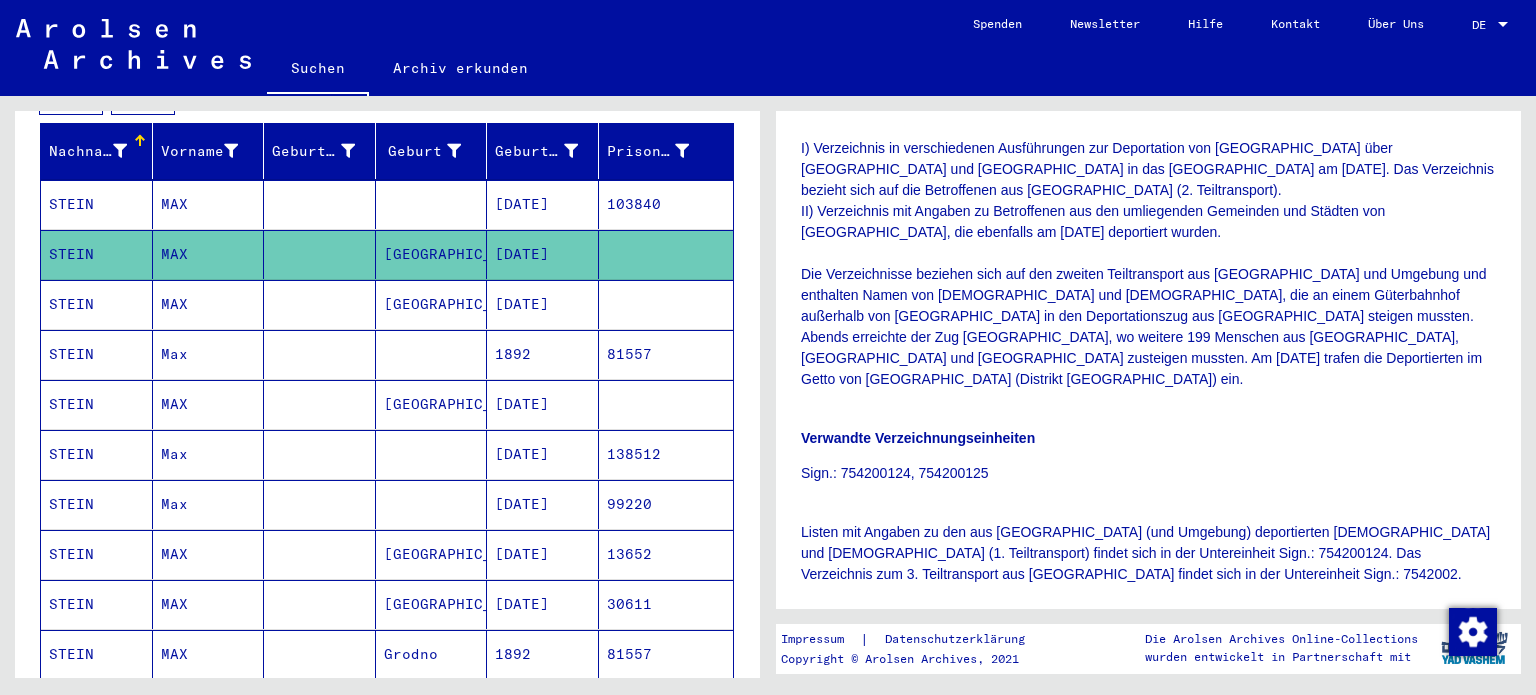 scroll, scrollTop: 468, scrollLeft: 0, axis: vertical 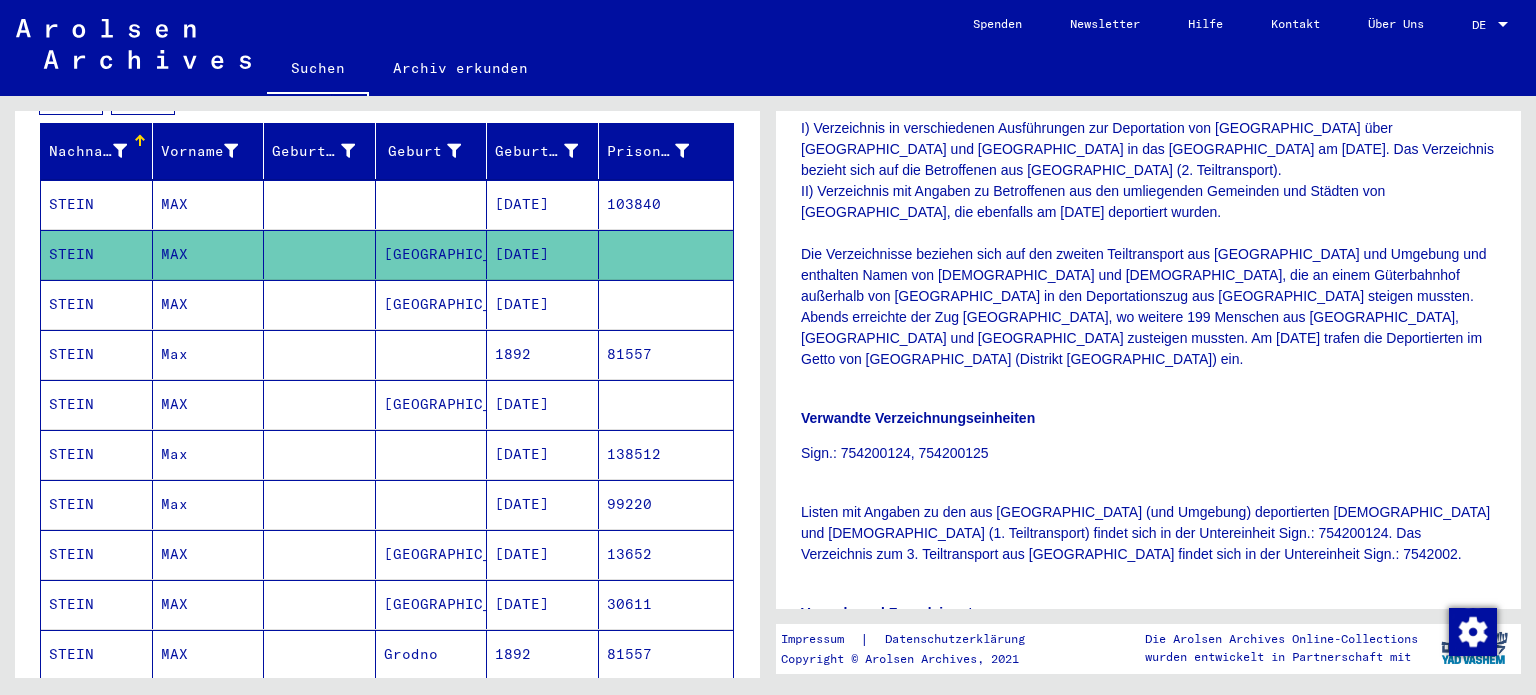 click on "Sign.: 754200124, 754200125" at bounding box center [1148, 453] 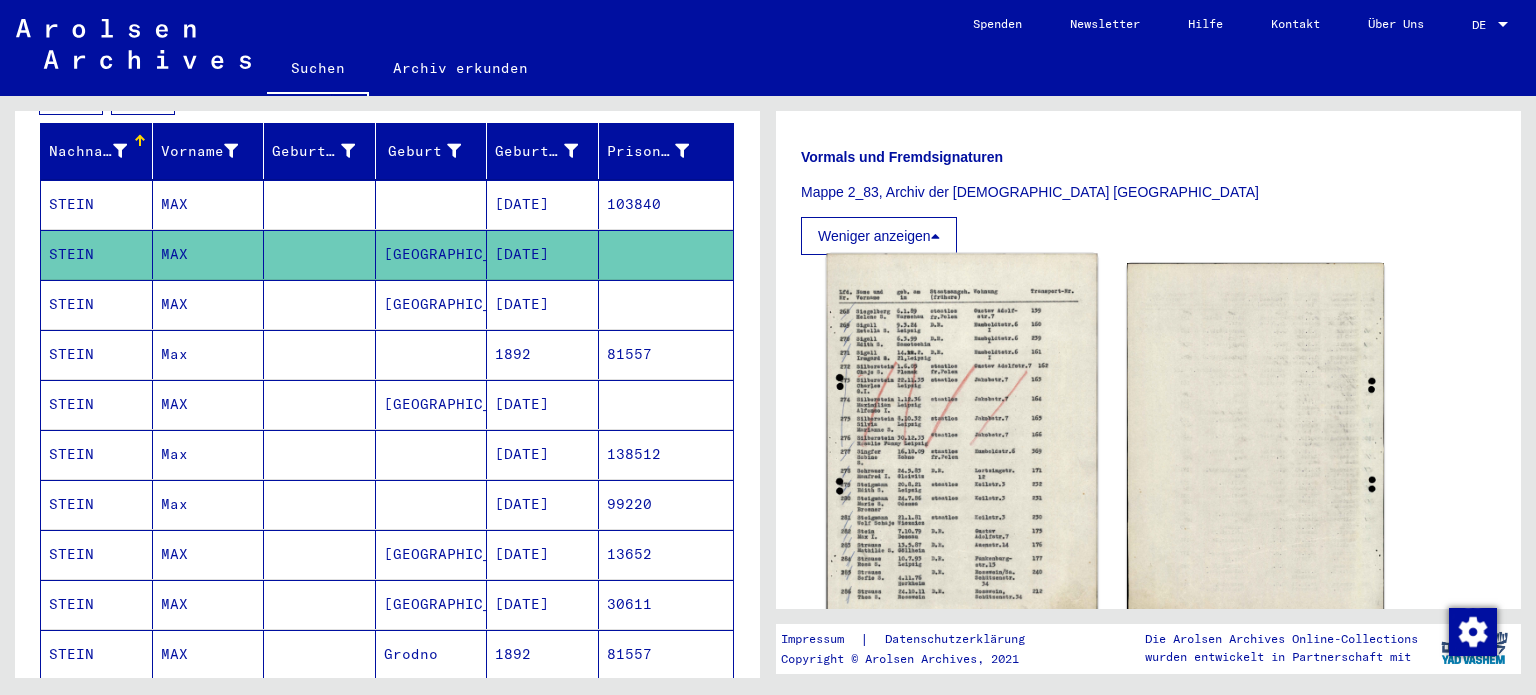 scroll, scrollTop: 968, scrollLeft: 0, axis: vertical 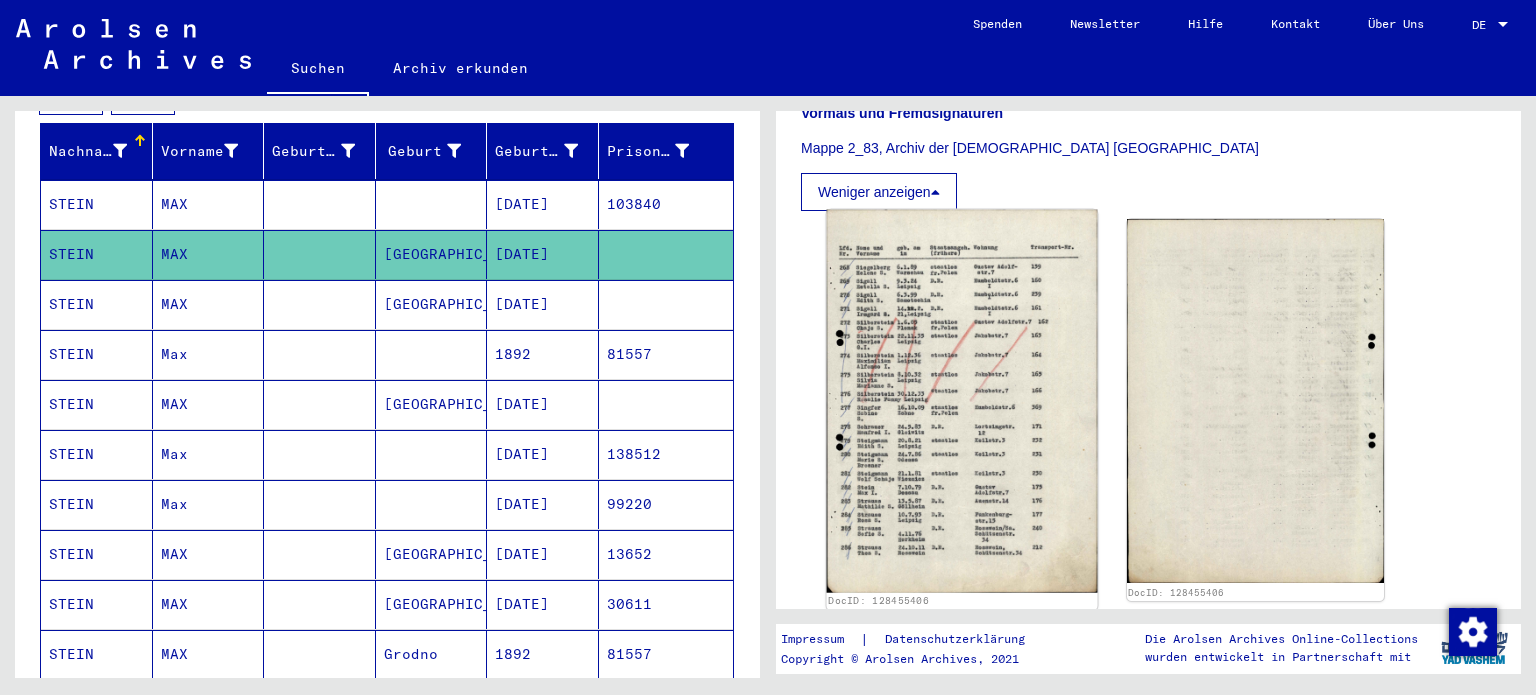 click 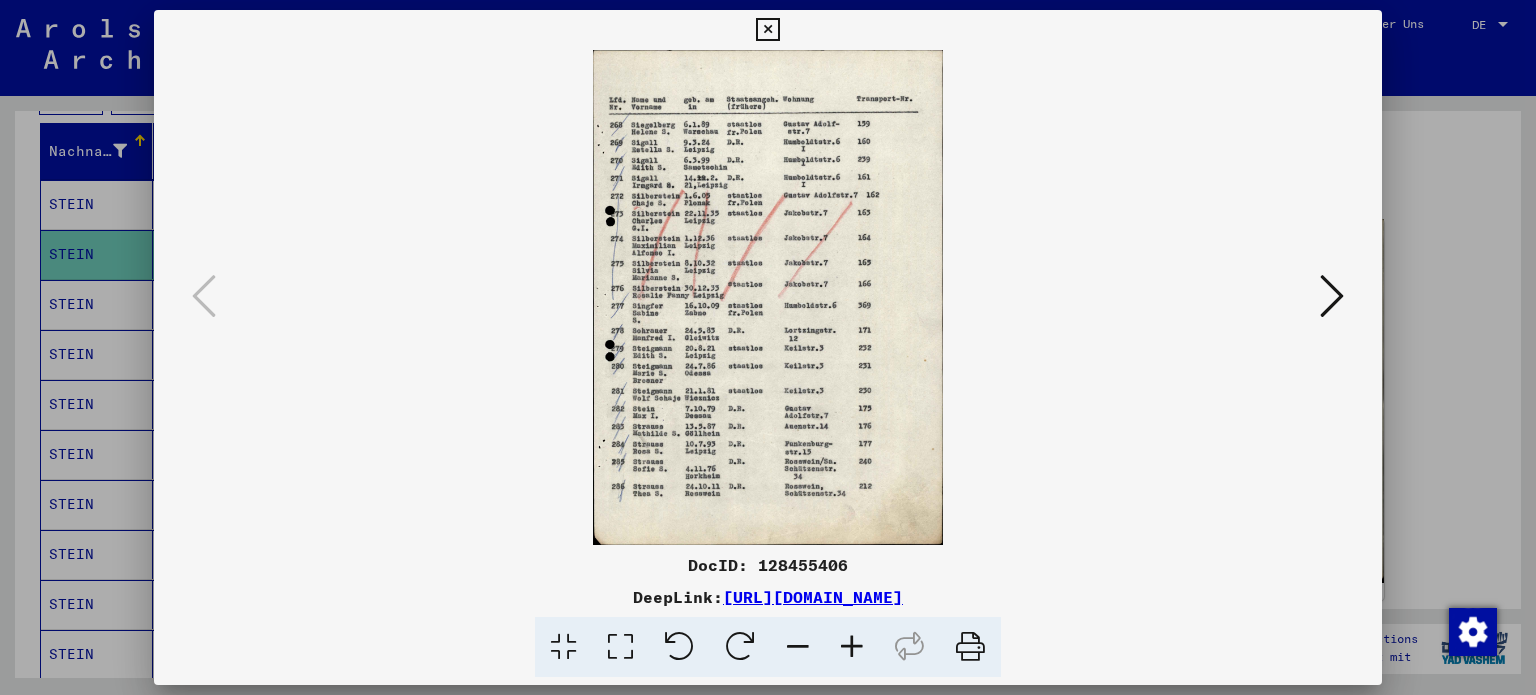 click at bounding box center [768, 297] 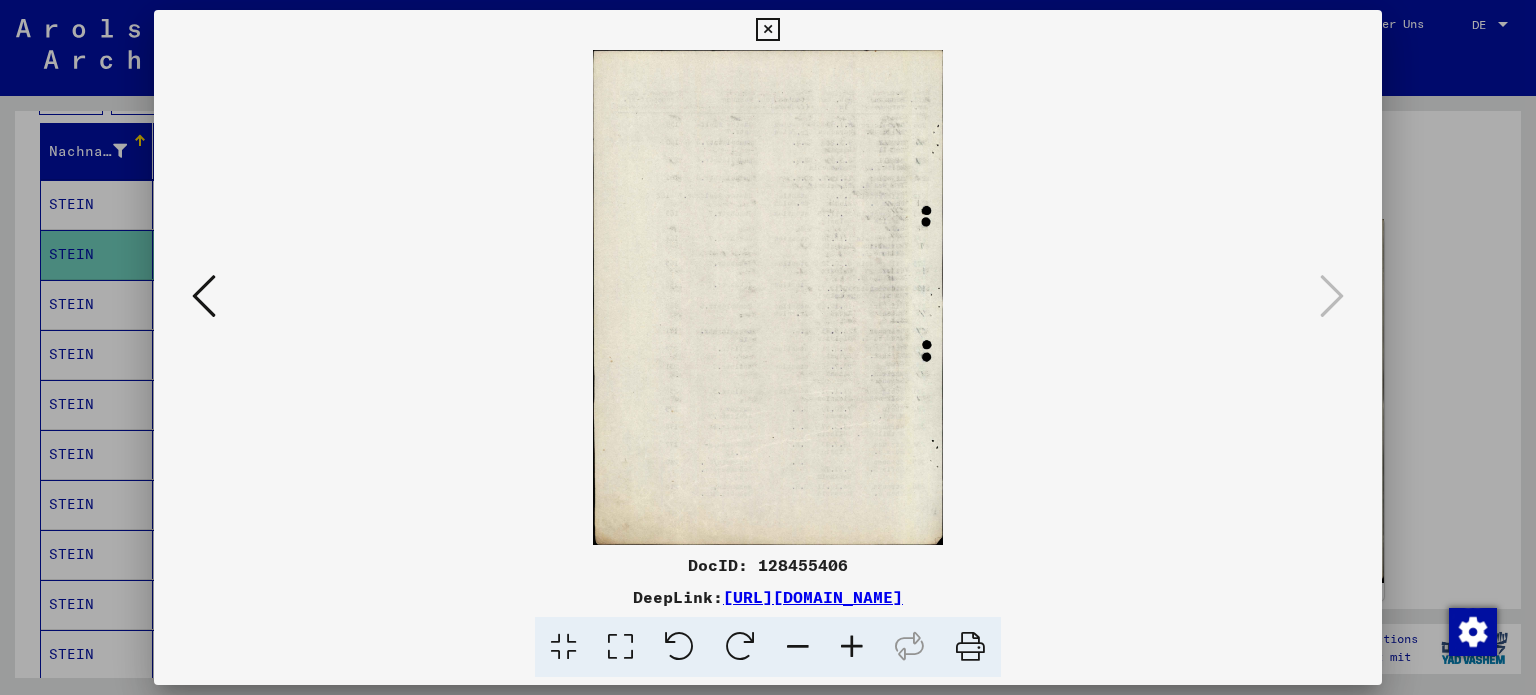 click at bounding box center (767, 30) 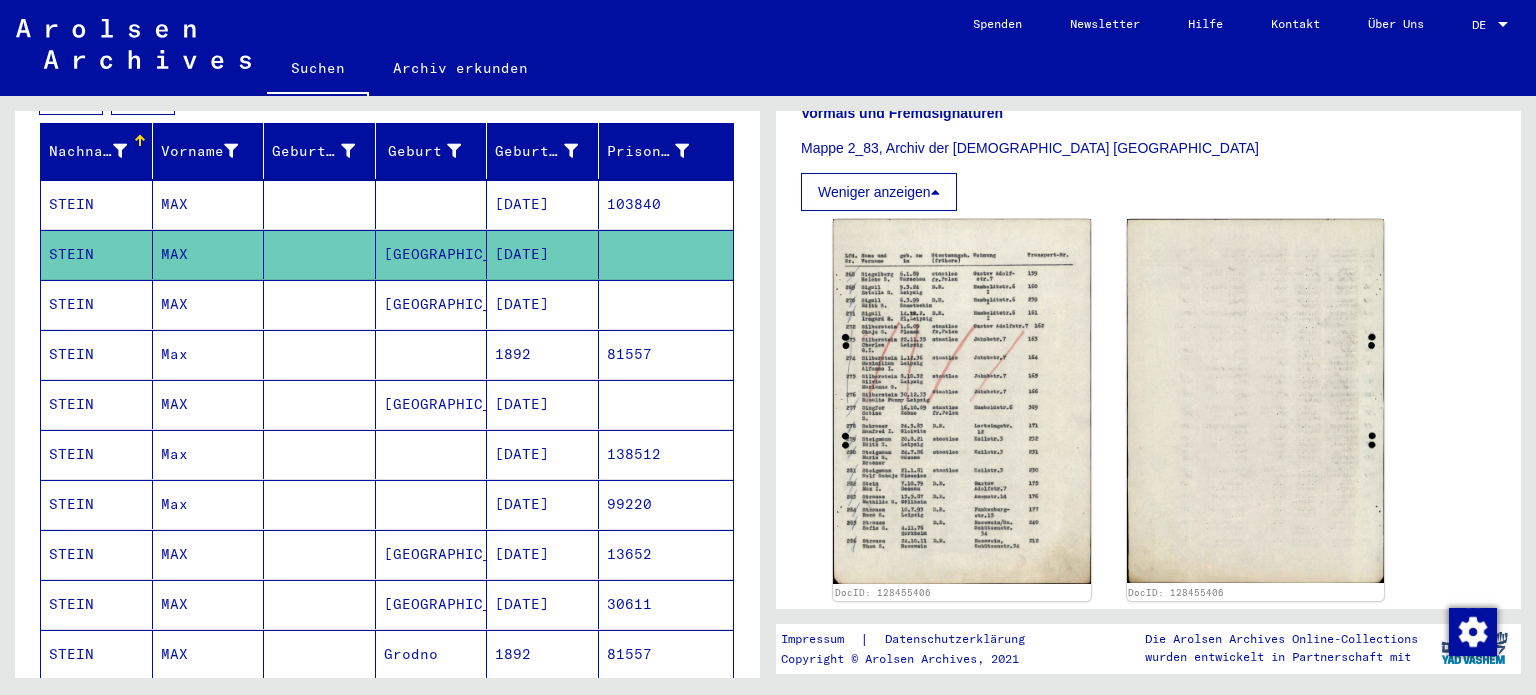 click on "STEIN" at bounding box center (97, 354) 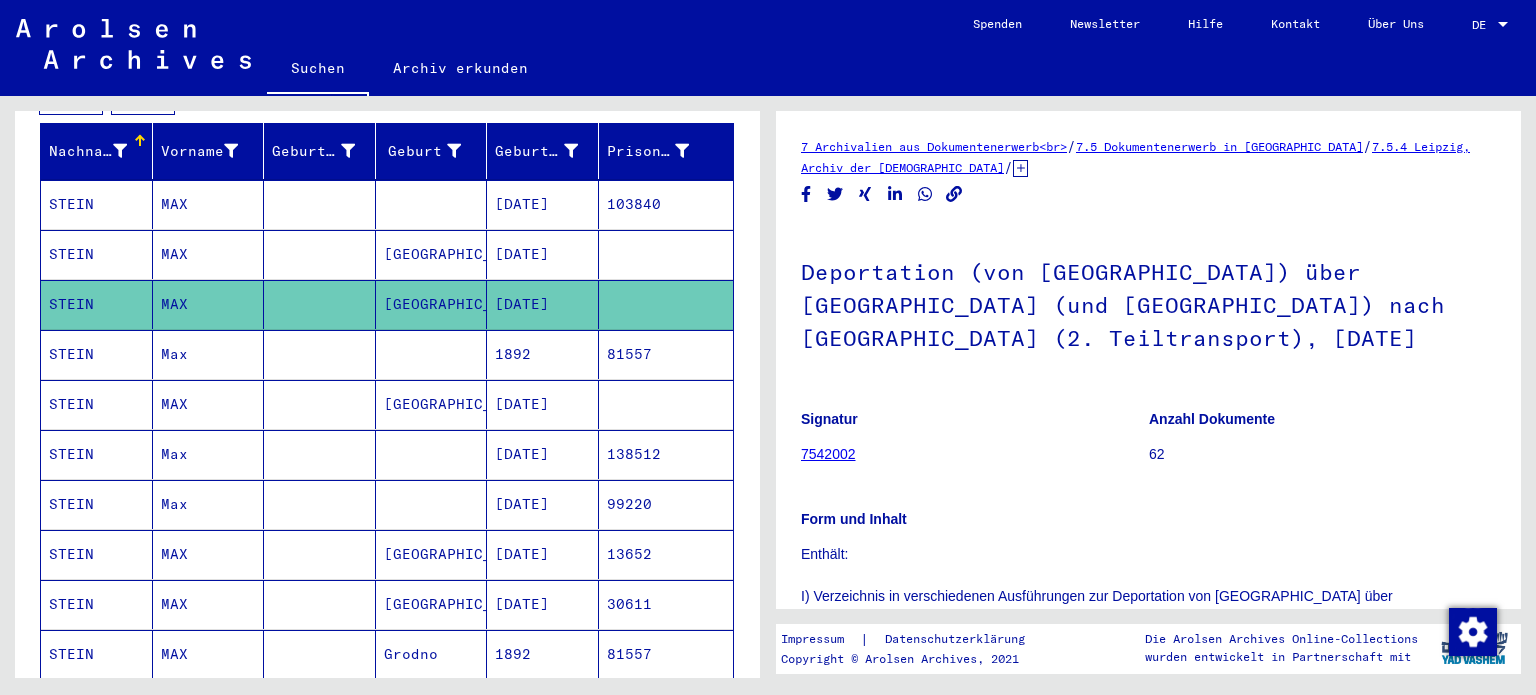 scroll, scrollTop: 0, scrollLeft: 0, axis: both 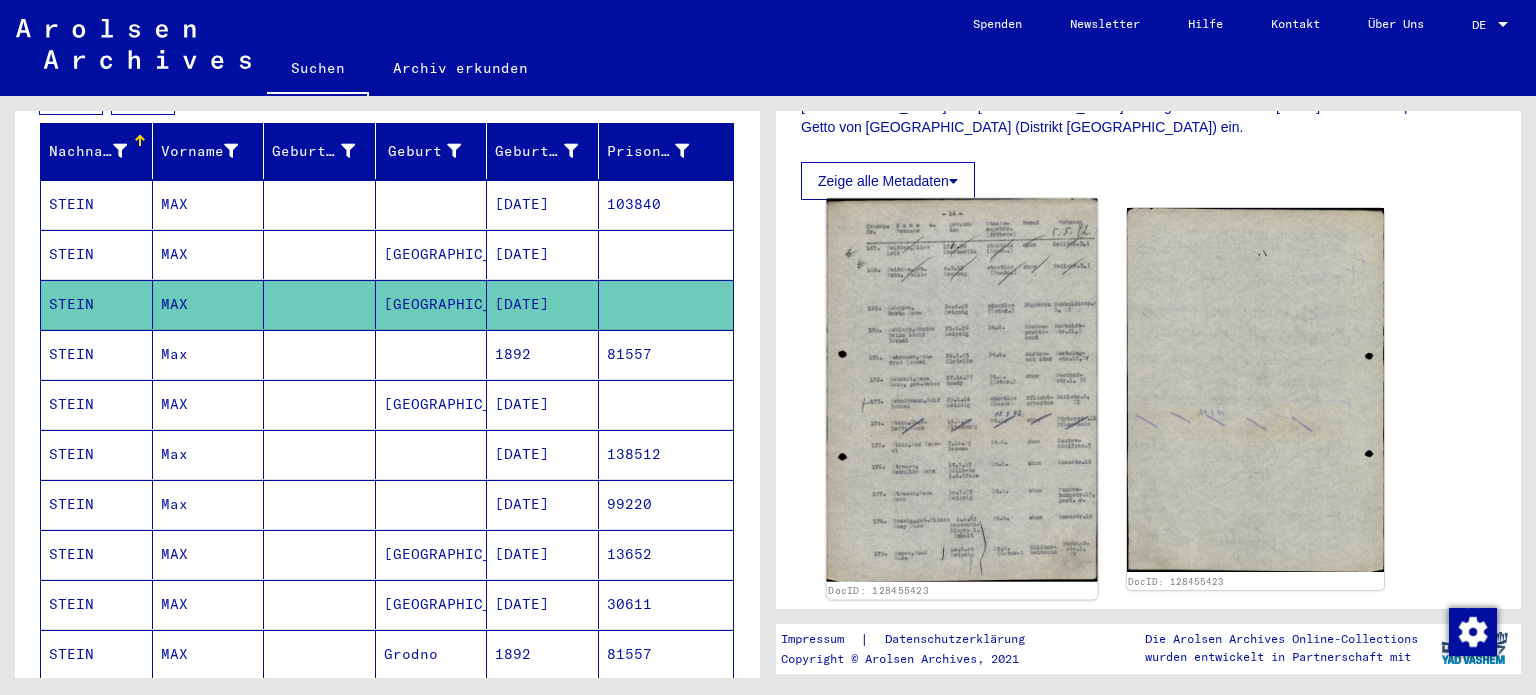 click 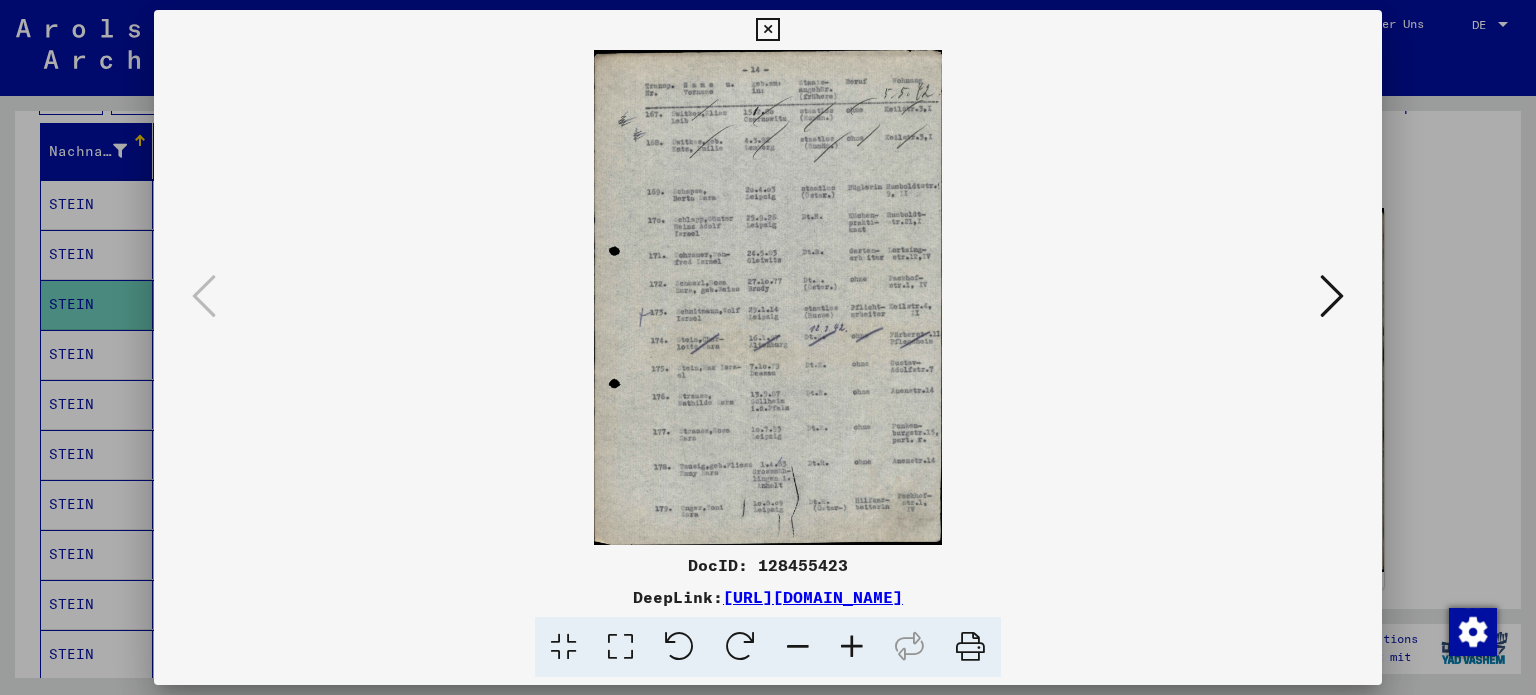 drag, startPoint x: 1138, startPoint y: 592, endPoint x: 522, endPoint y: 597, distance: 616.02026 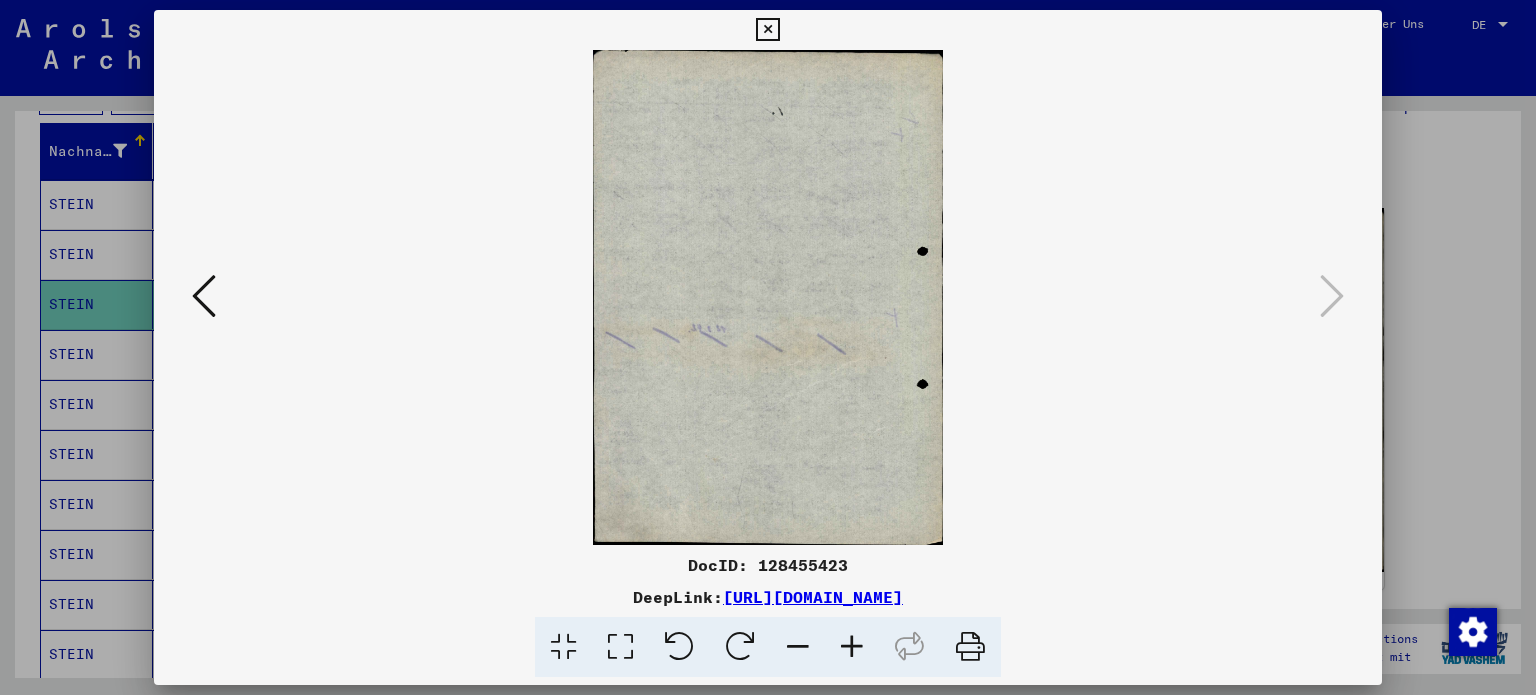 click at bounding box center (767, 30) 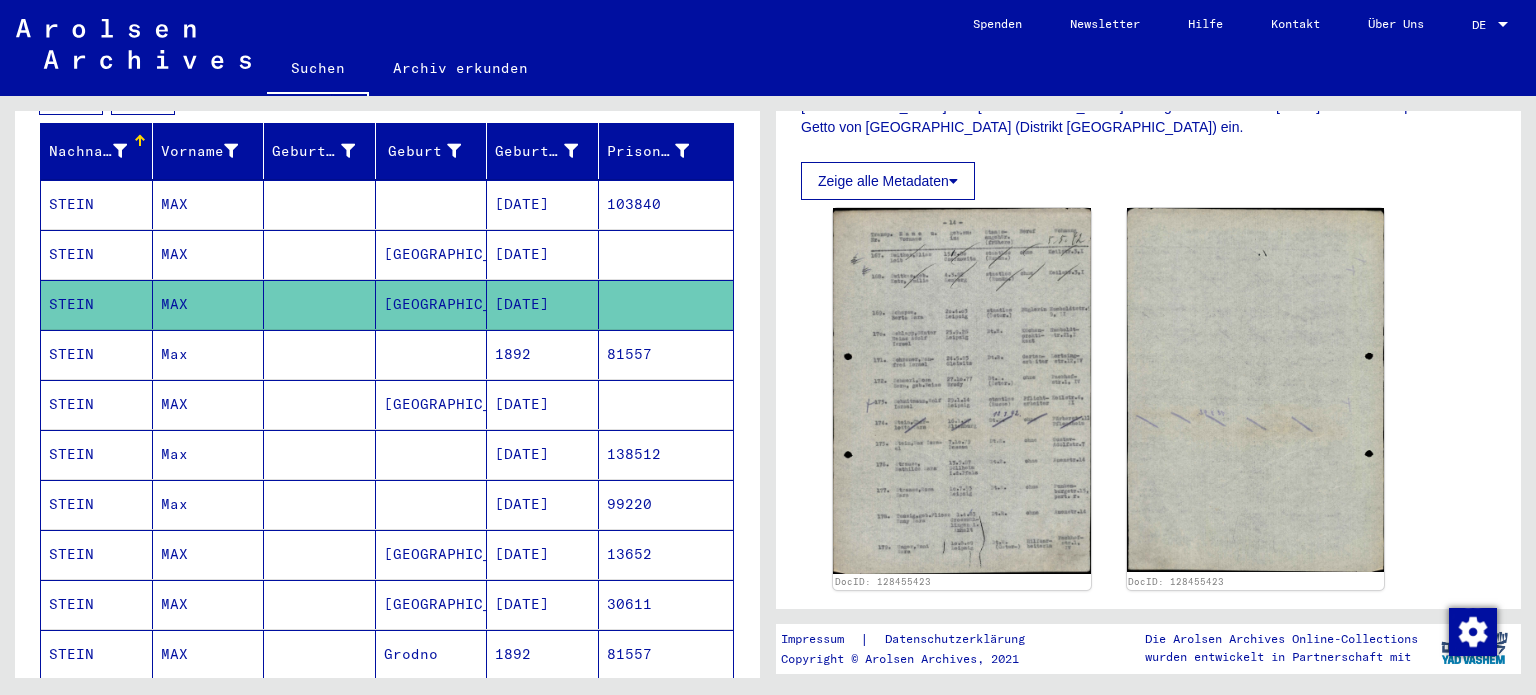 click on "STEIN" at bounding box center (97, 454) 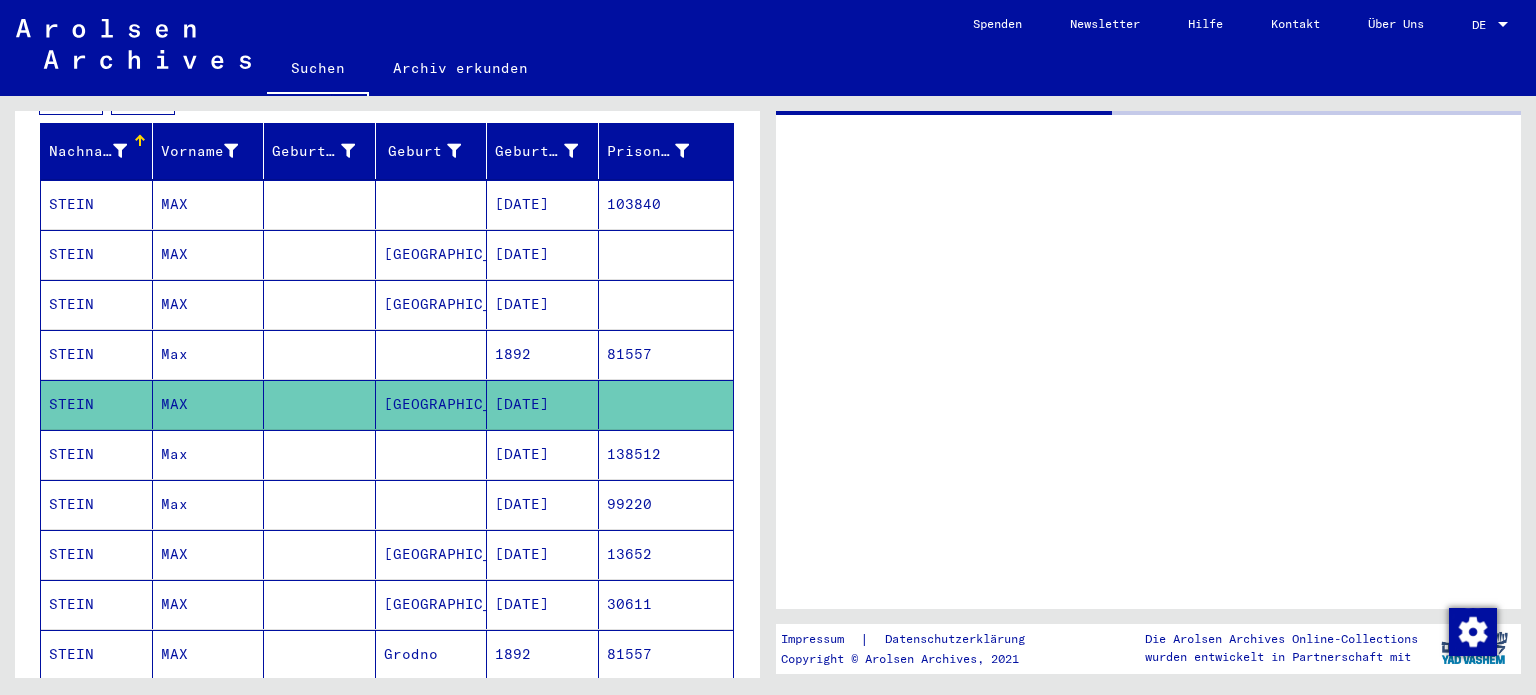 scroll, scrollTop: 0, scrollLeft: 0, axis: both 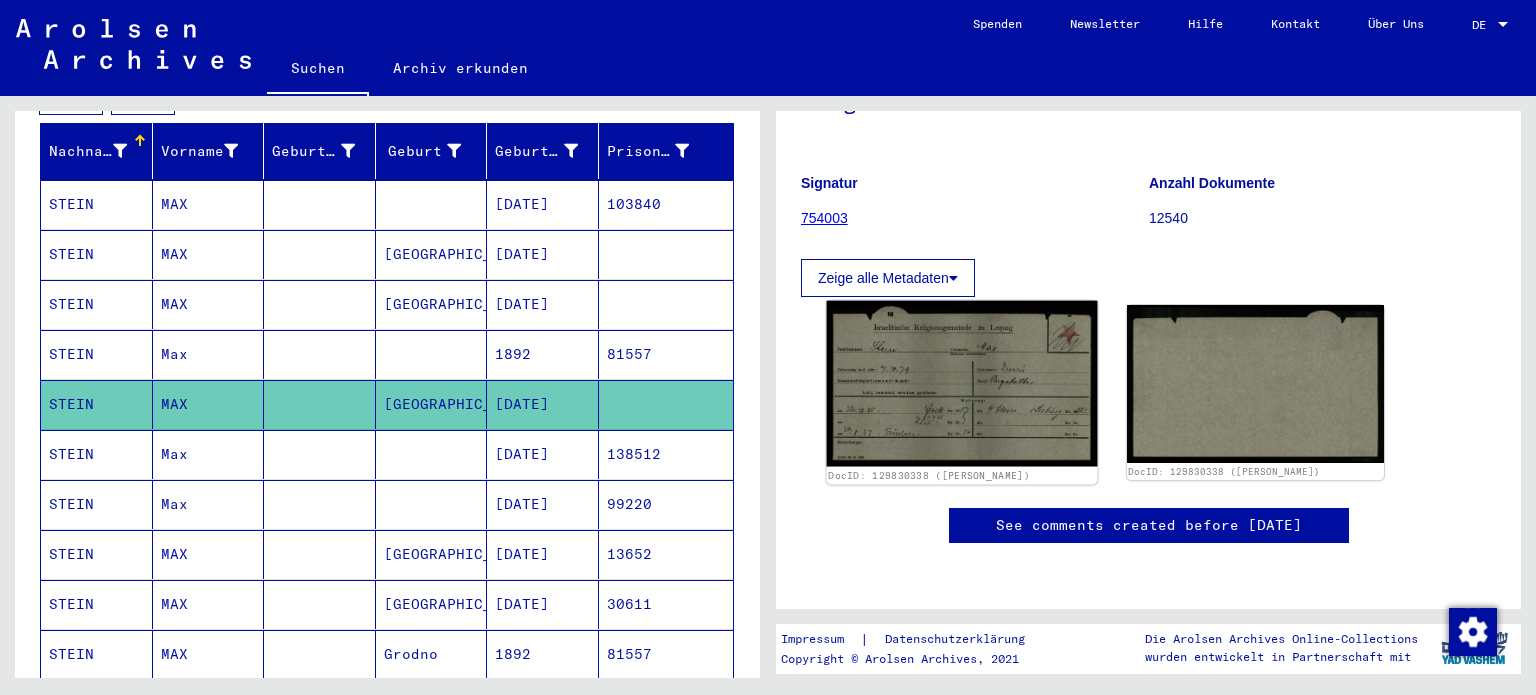 click 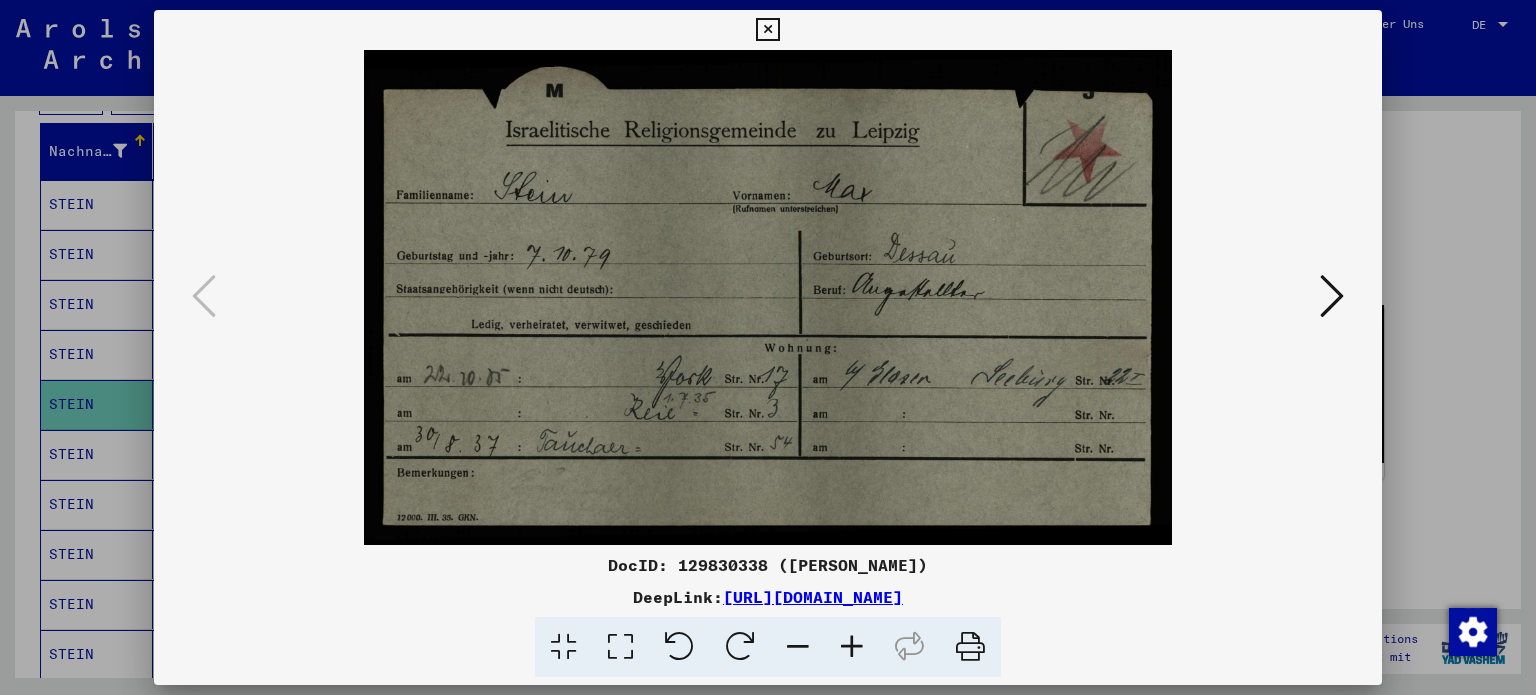 click at bounding box center (768, 297) 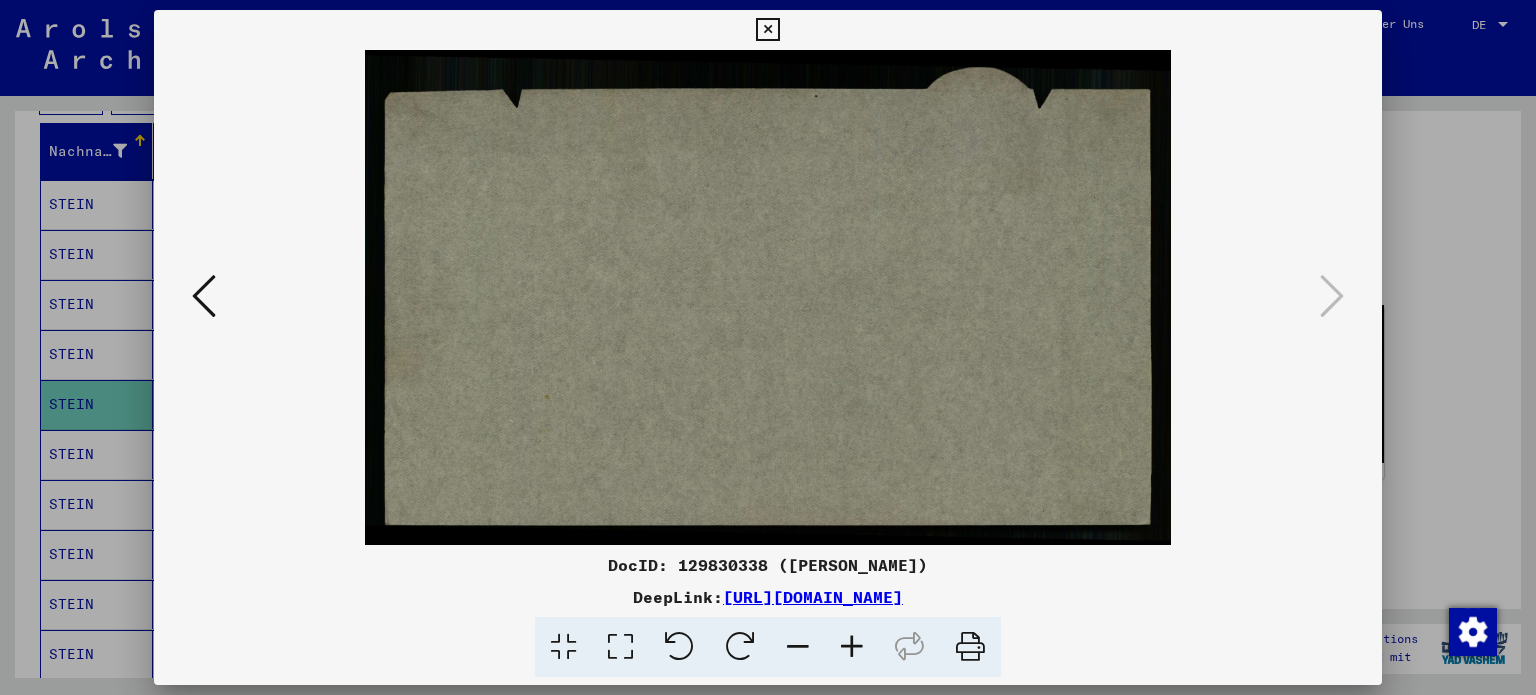 click at bounding box center (767, 30) 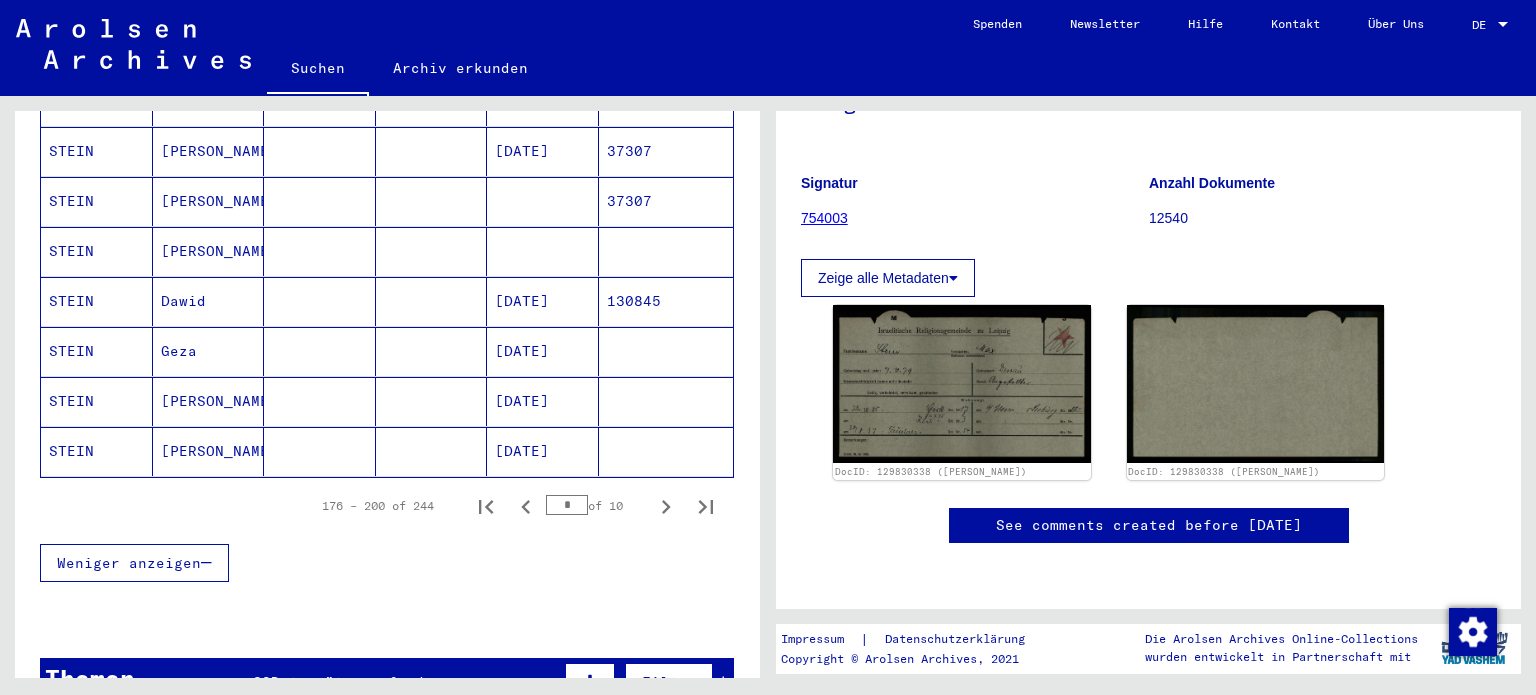 scroll, scrollTop: 1300, scrollLeft: 0, axis: vertical 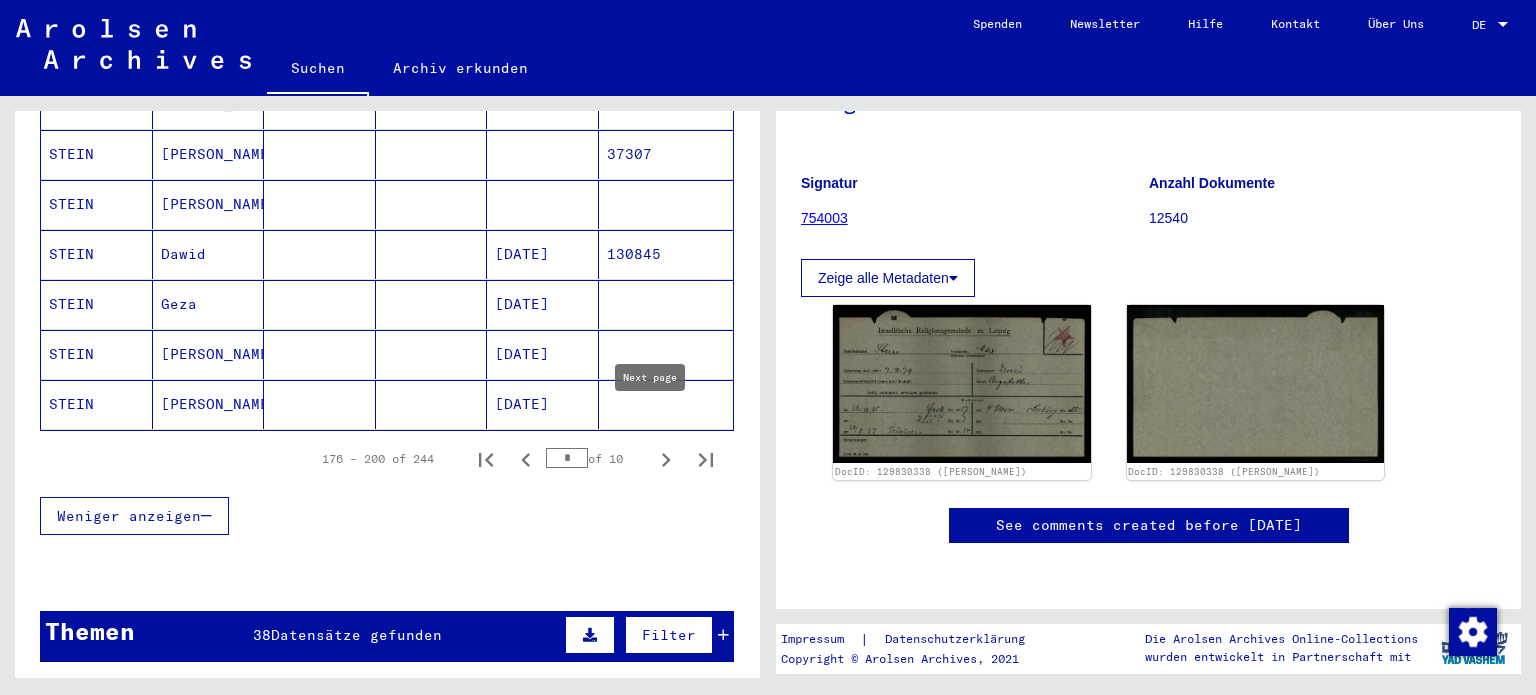 click 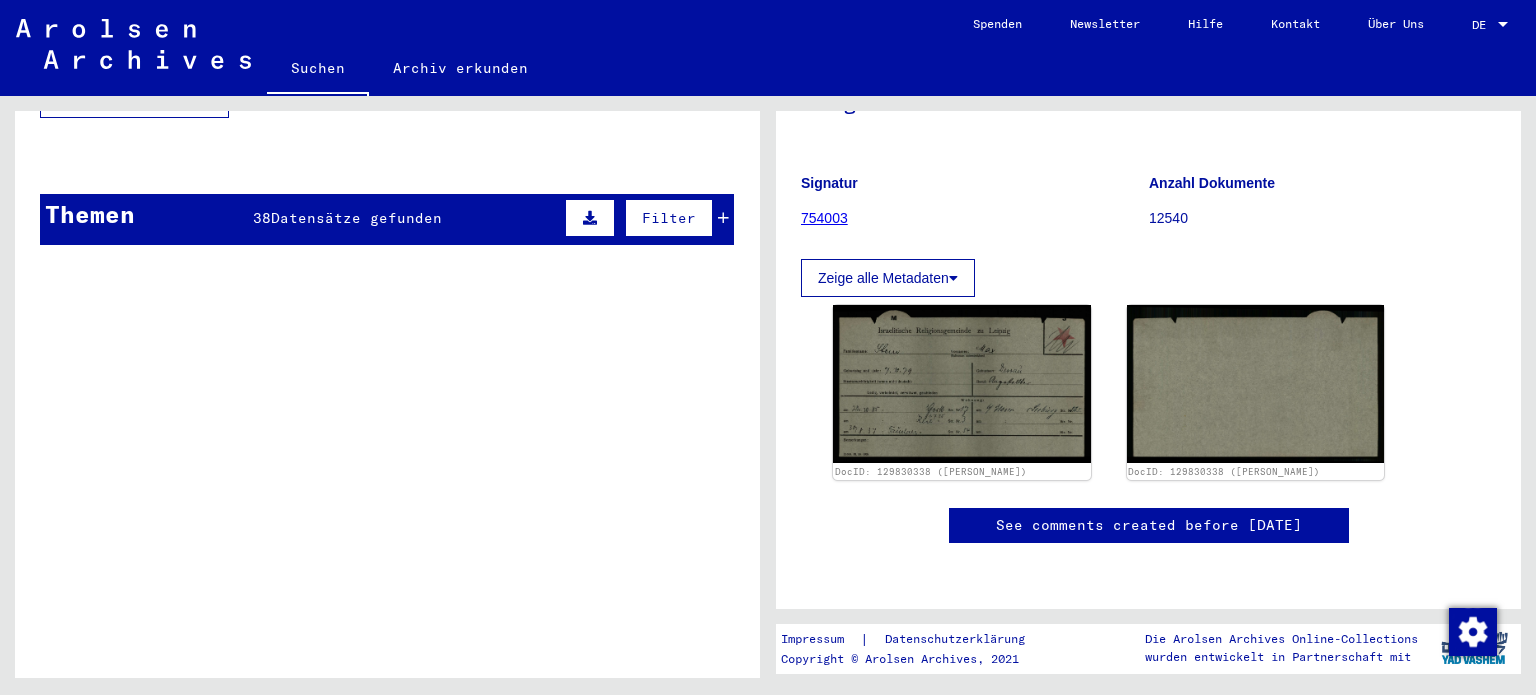 scroll, scrollTop: 1500, scrollLeft: 0, axis: vertical 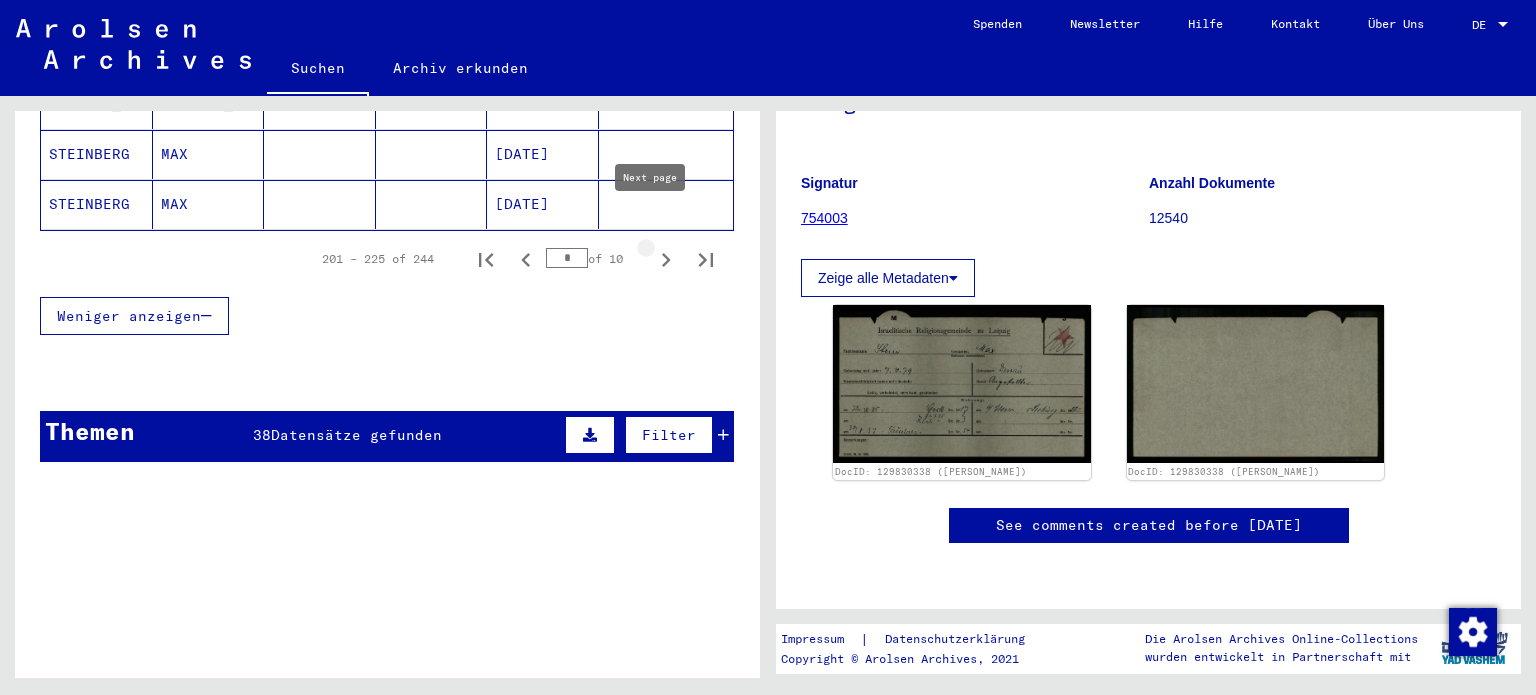 click 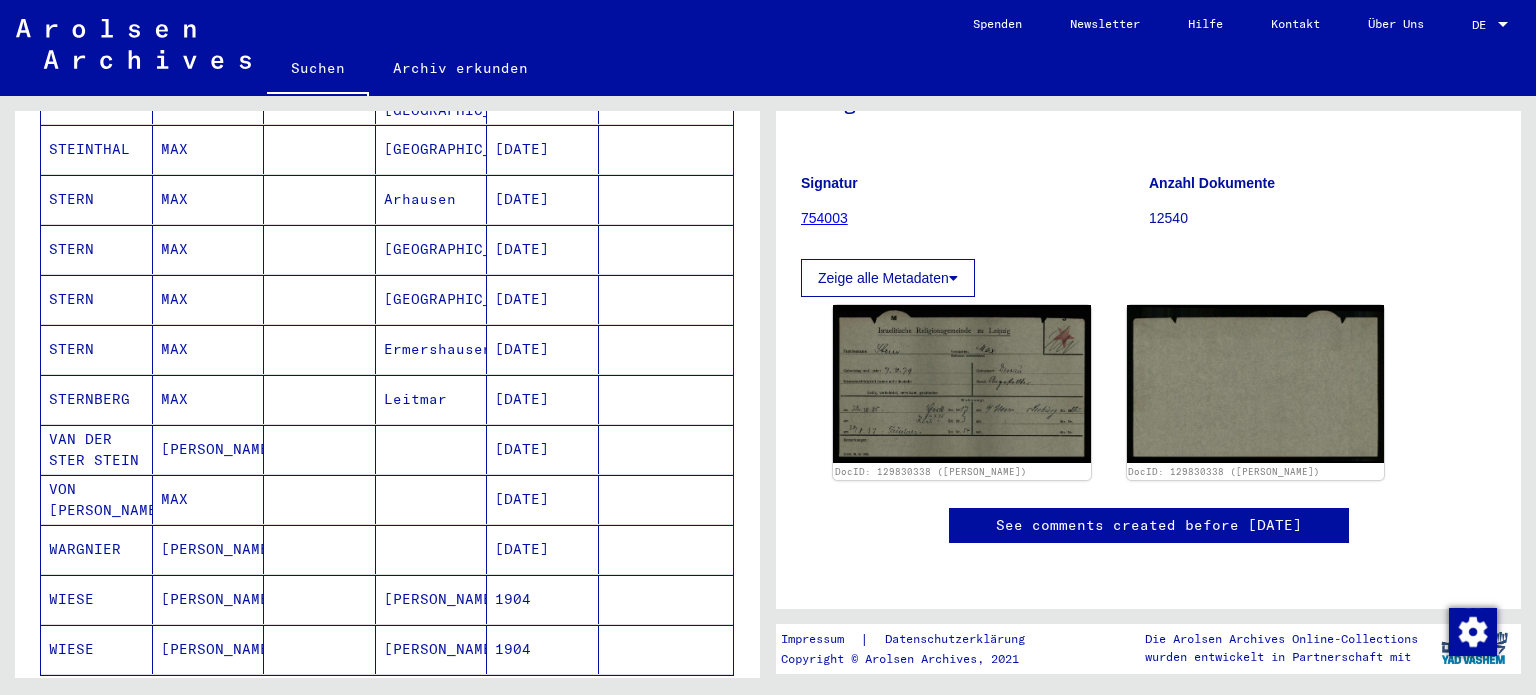 scroll, scrollTop: 800, scrollLeft: 0, axis: vertical 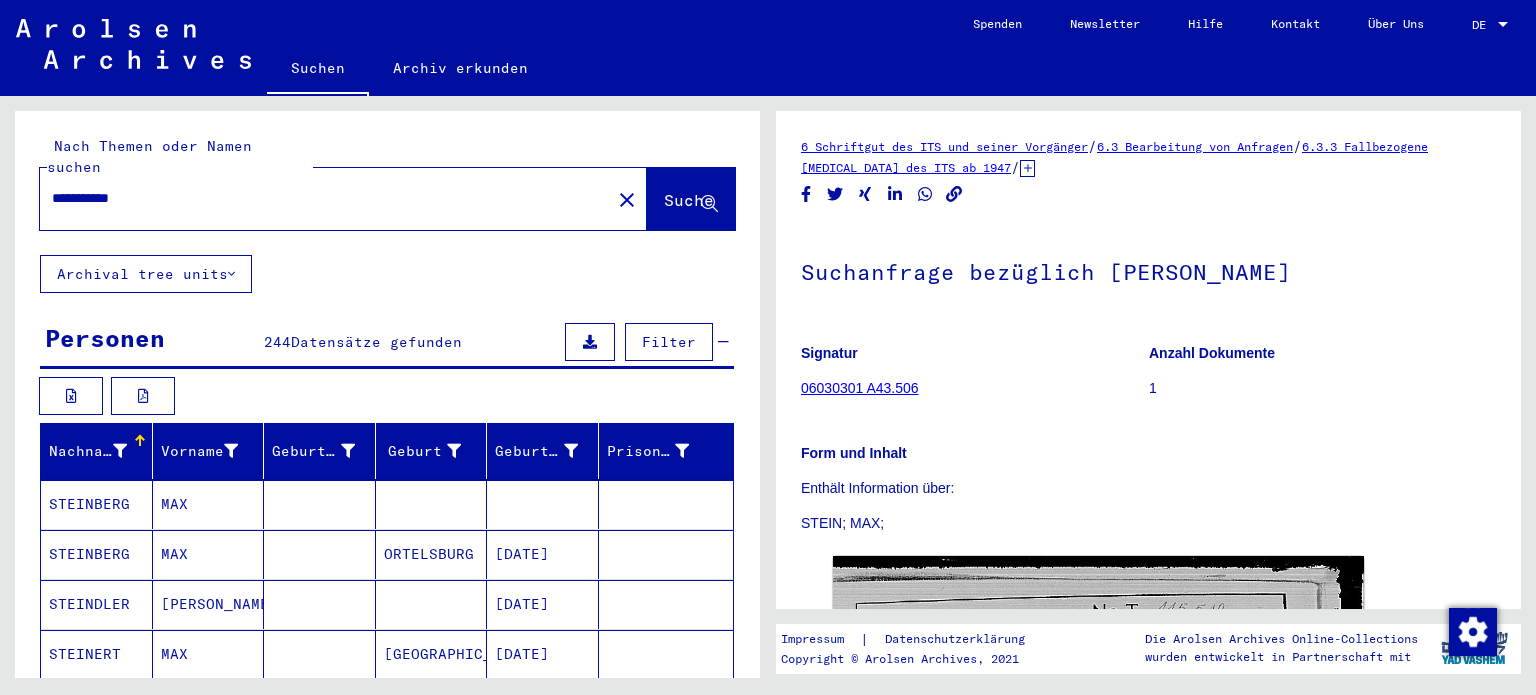 drag, startPoint x: 157, startPoint y: 173, endPoint x: 25, endPoint y: 174, distance: 132.00378 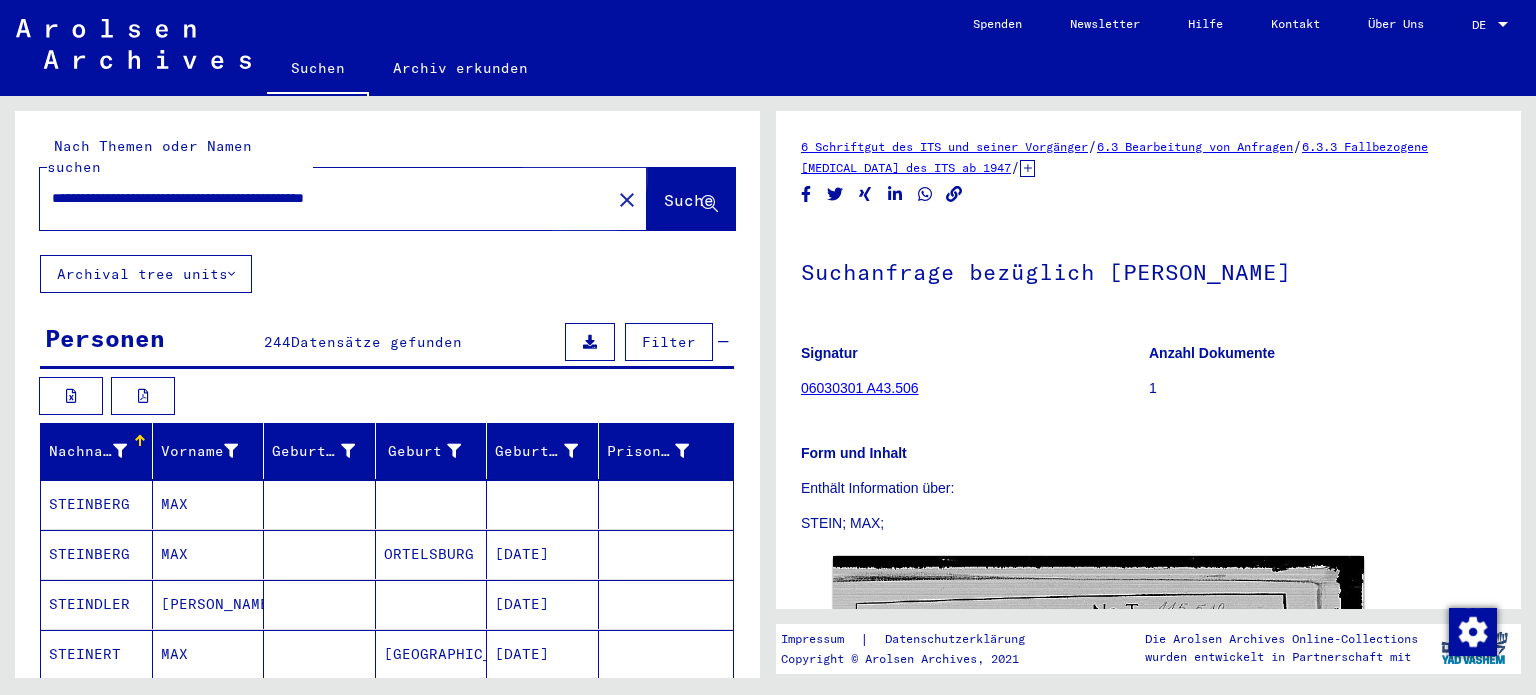 click on "Suche" 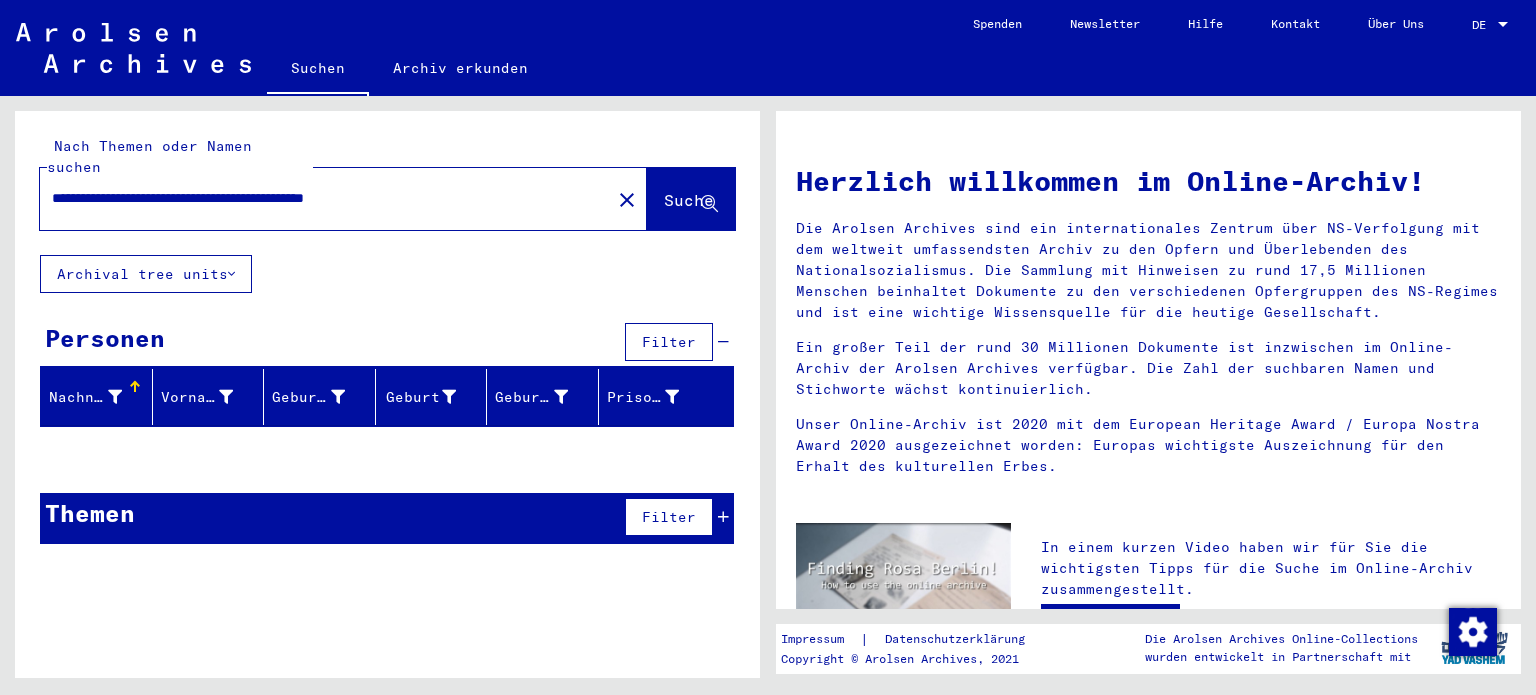 drag, startPoint x: 119, startPoint y: 174, endPoint x: 200, endPoint y: 175, distance: 81.00617 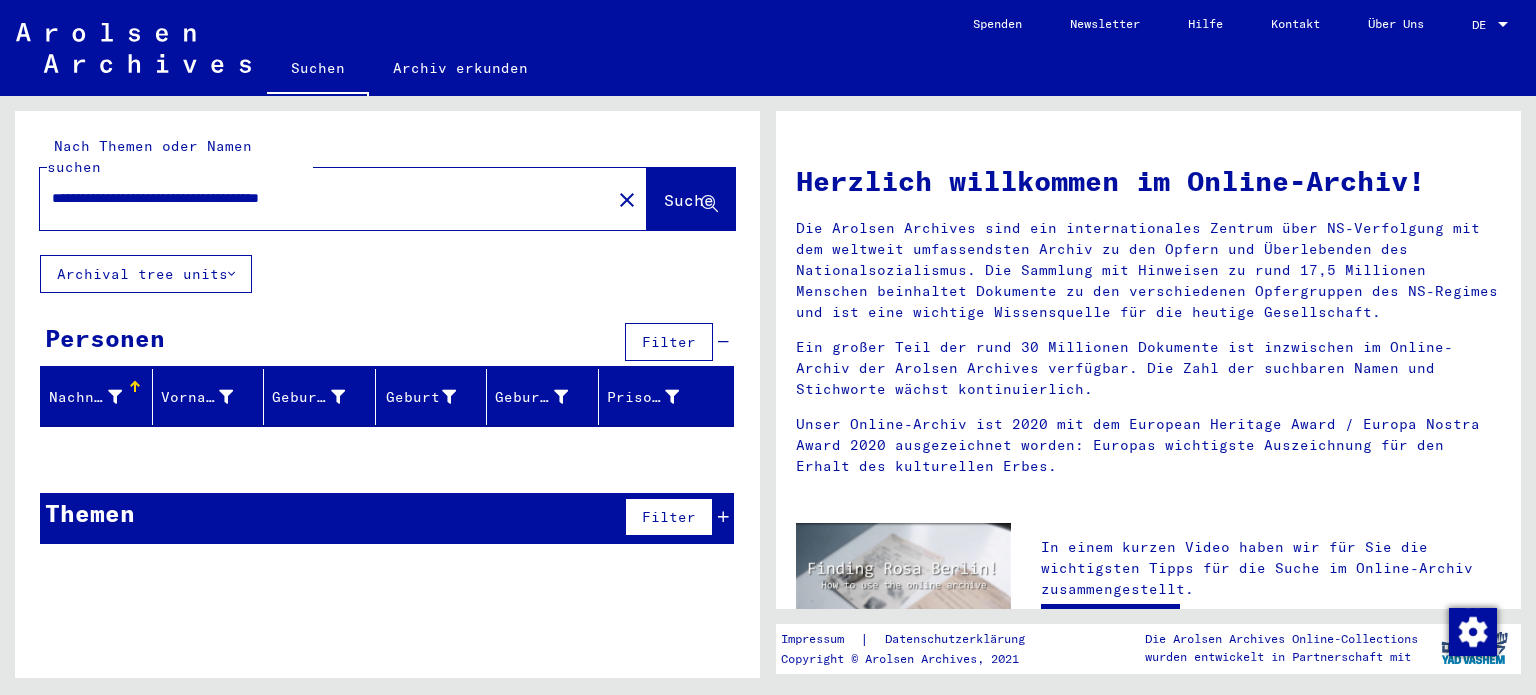 click on "Suche" 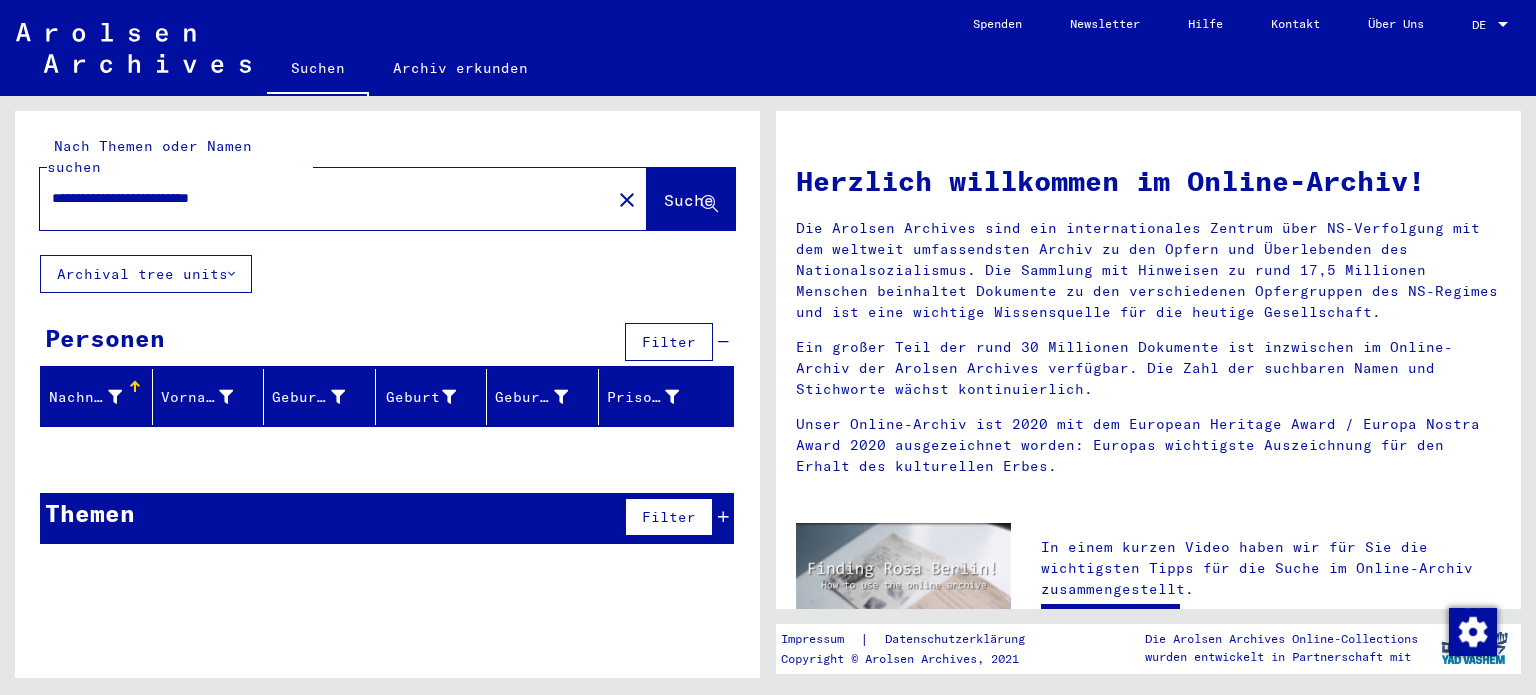 type on "**********" 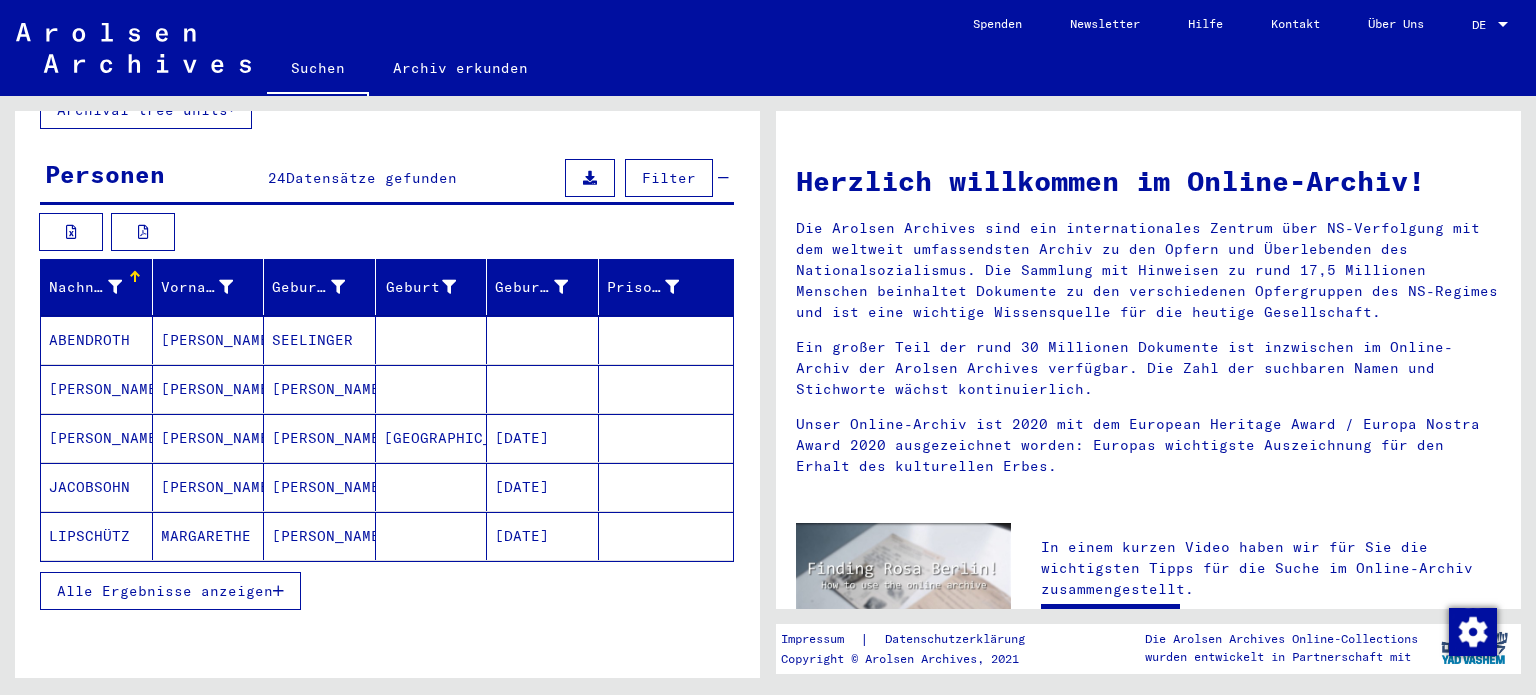 scroll, scrollTop: 200, scrollLeft: 0, axis: vertical 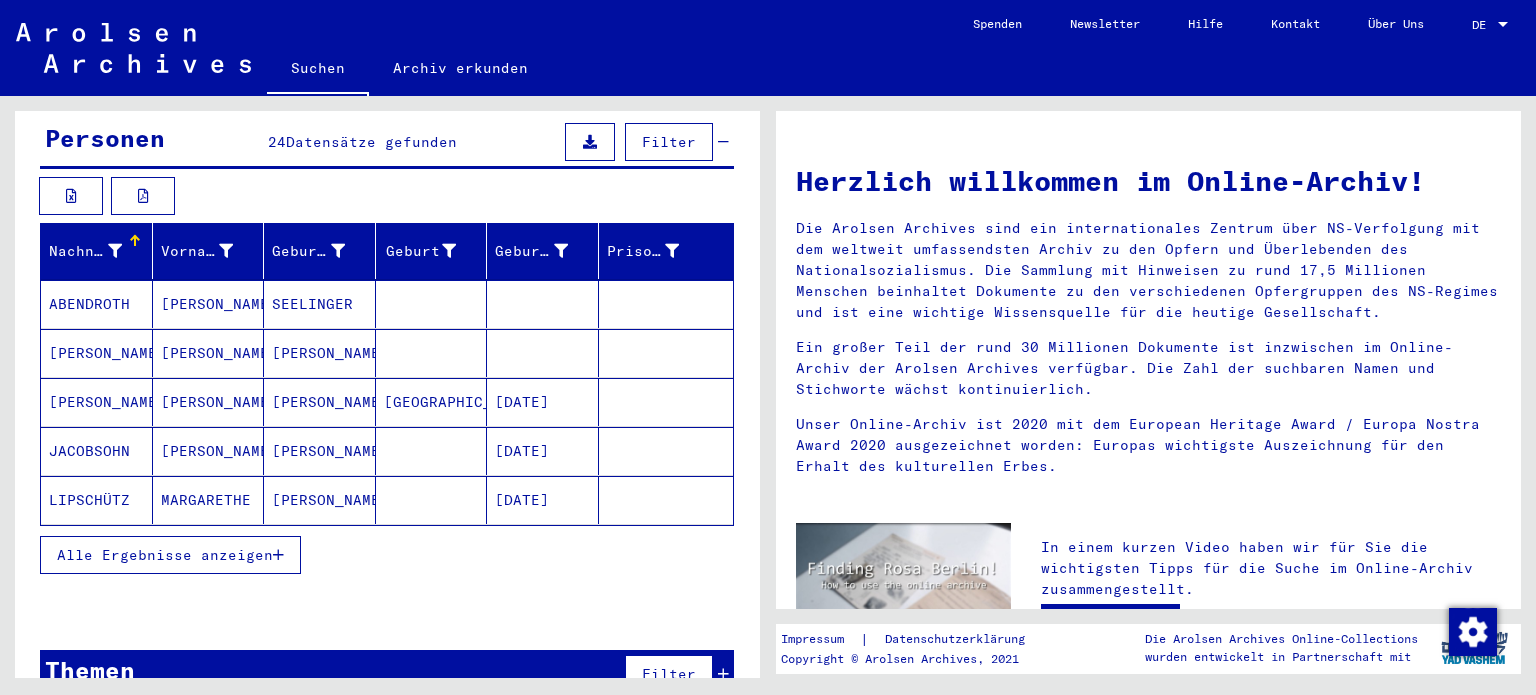 click on "Alle Ergebnisse anzeigen" at bounding box center (165, 555) 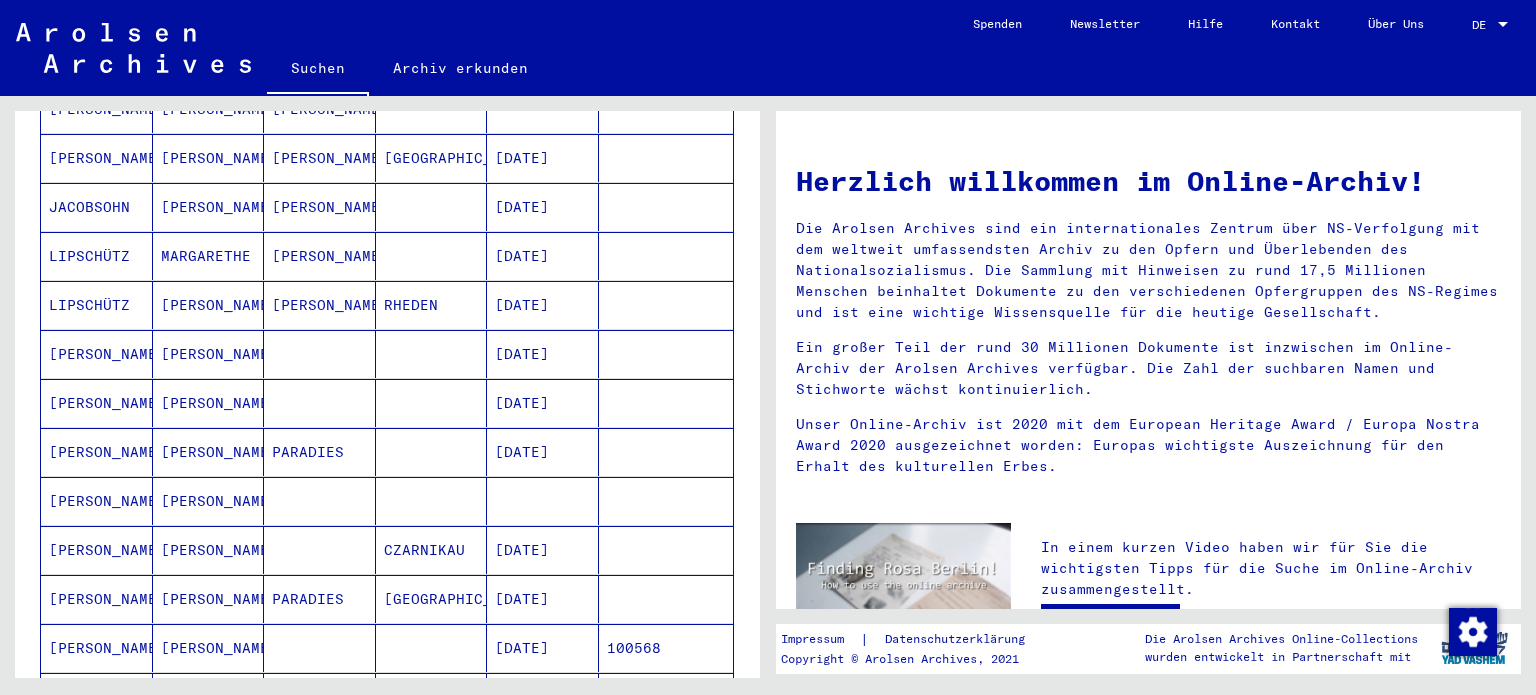 scroll, scrollTop: 500, scrollLeft: 0, axis: vertical 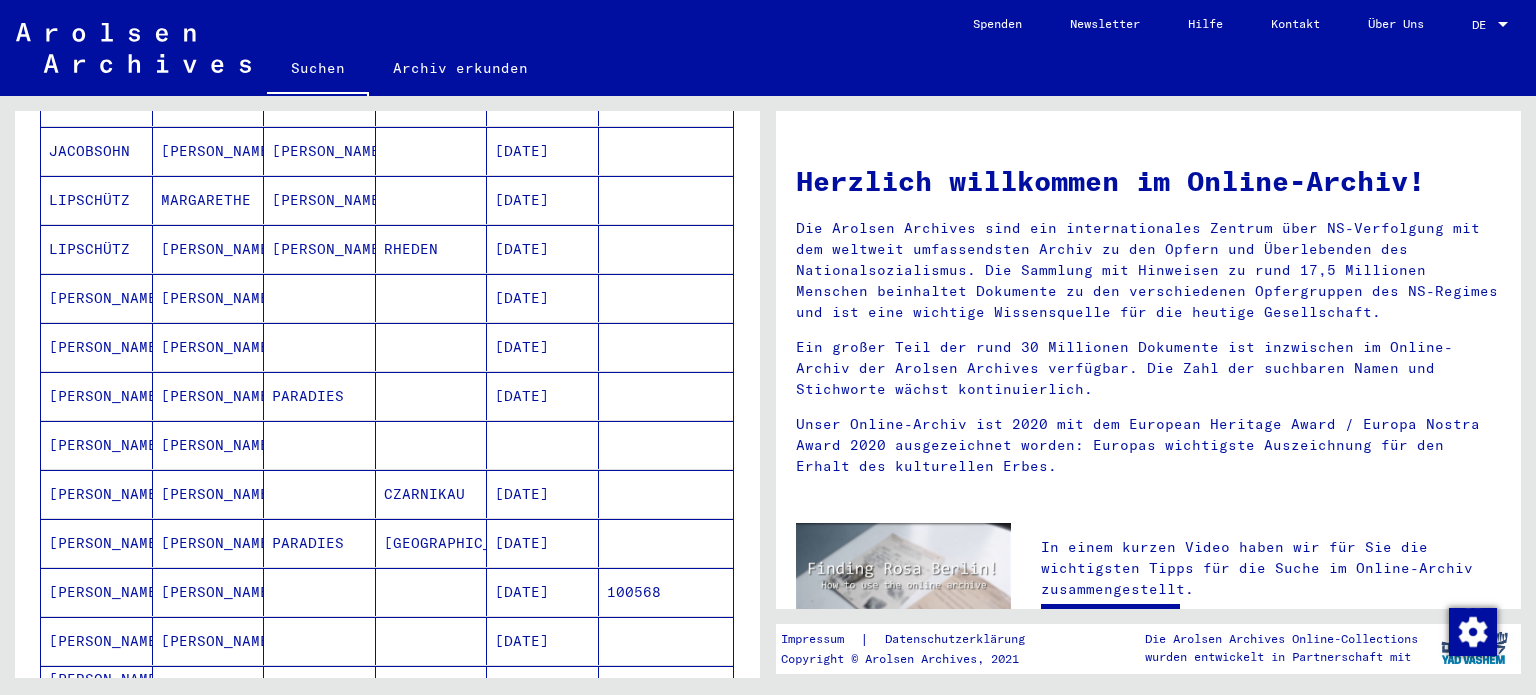 click on "[PERSON_NAME]" at bounding box center (97, 445) 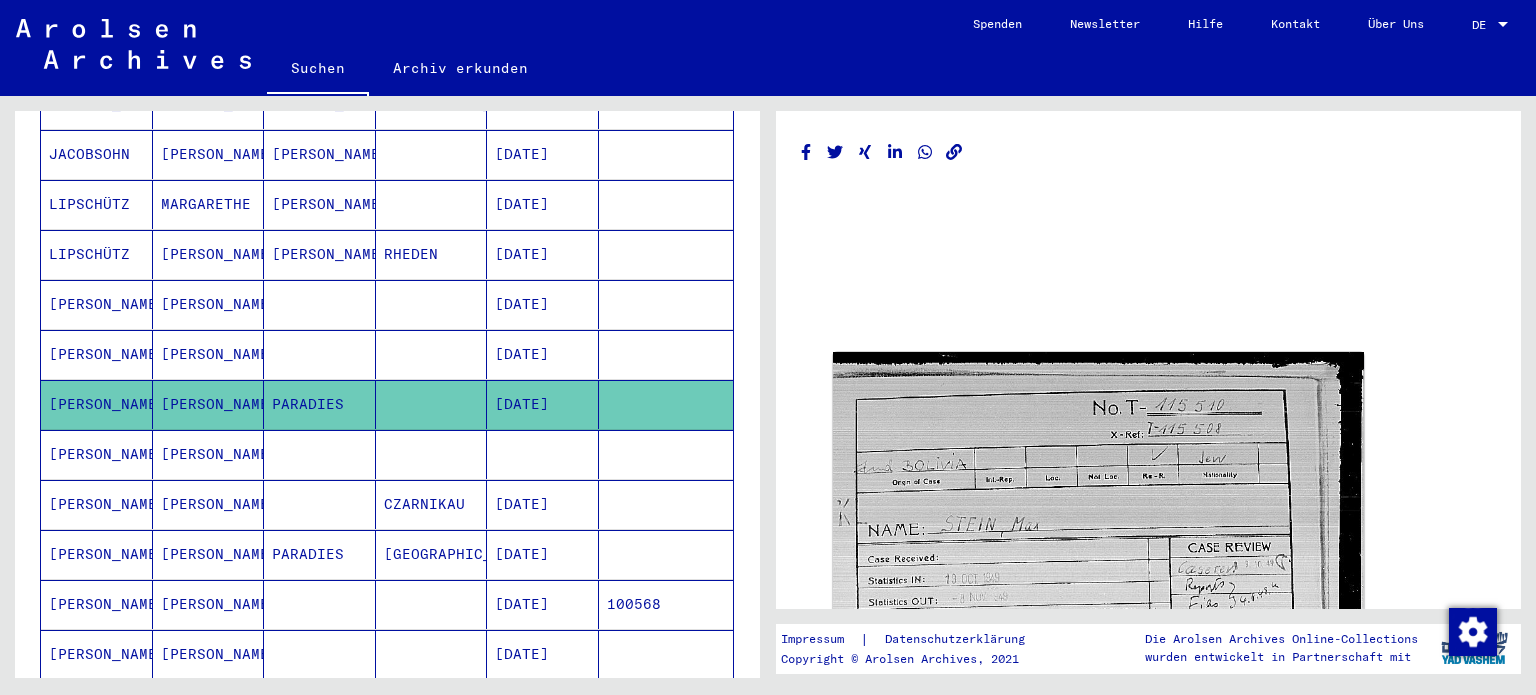scroll, scrollTop: 503, scrollLeft: 0, axis: vertical 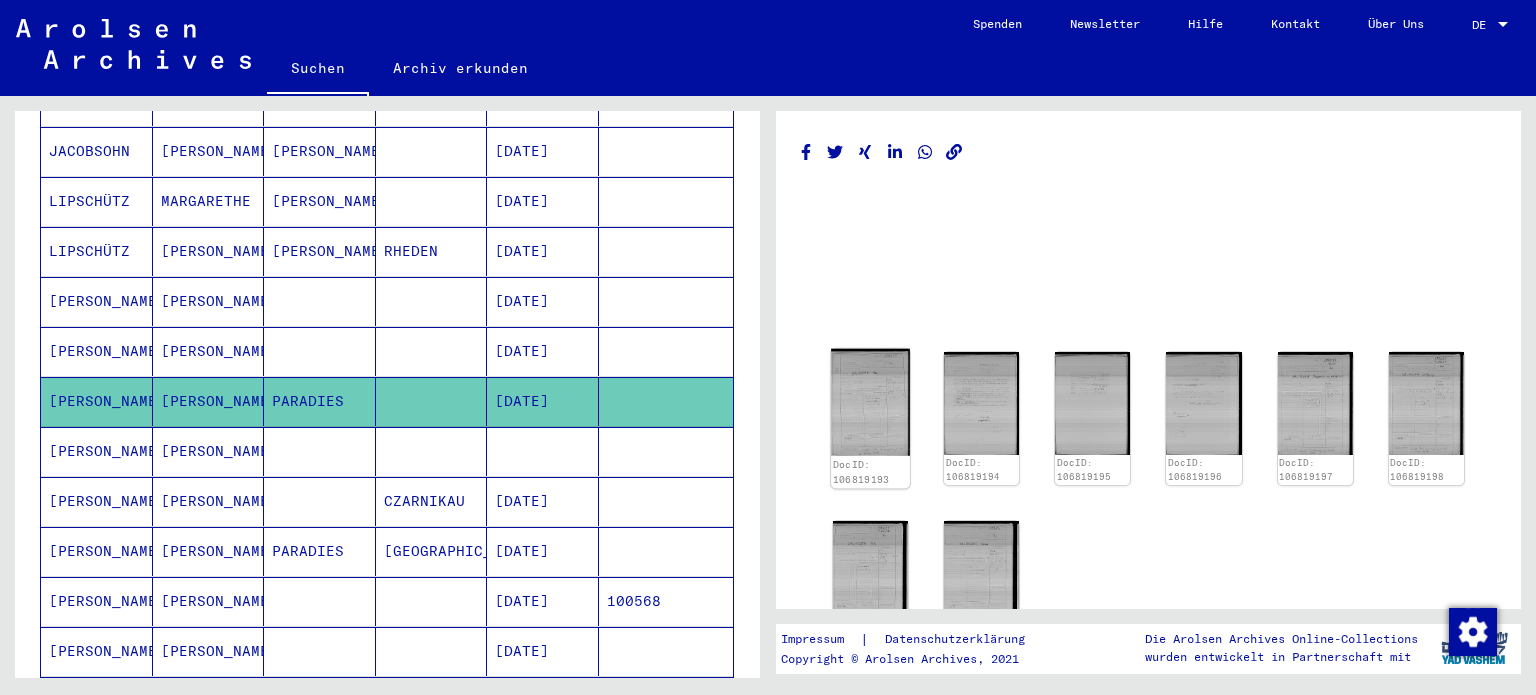 click 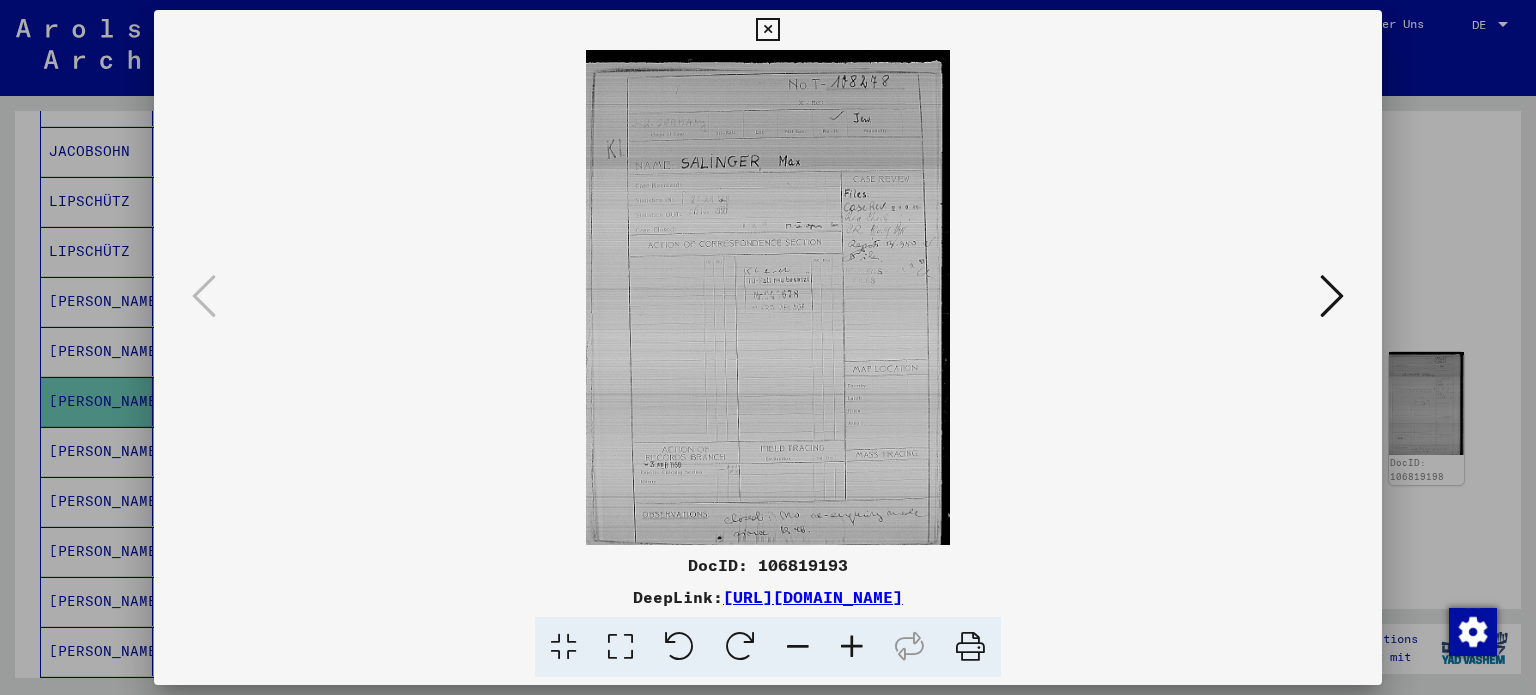 click at bounding box center [1332, 296] 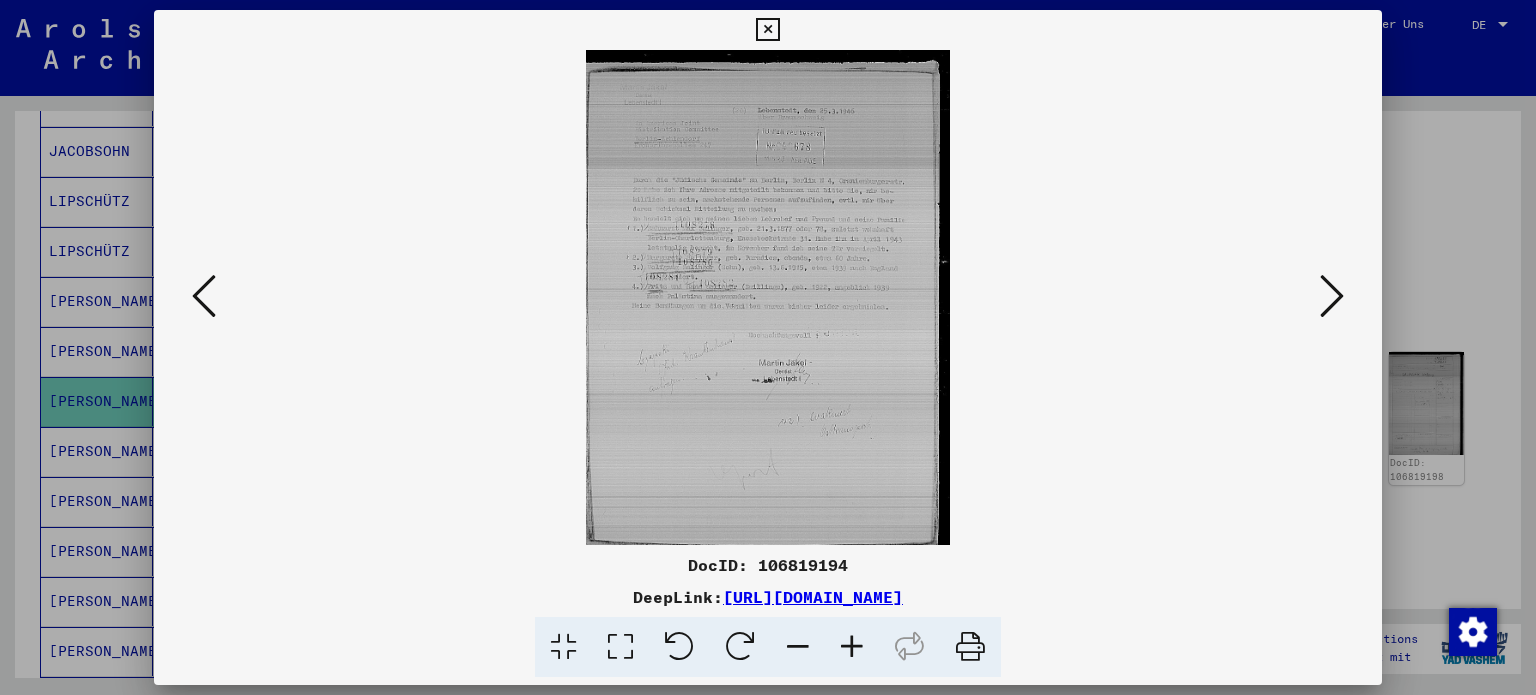 click at bounding box center (1332, 296) 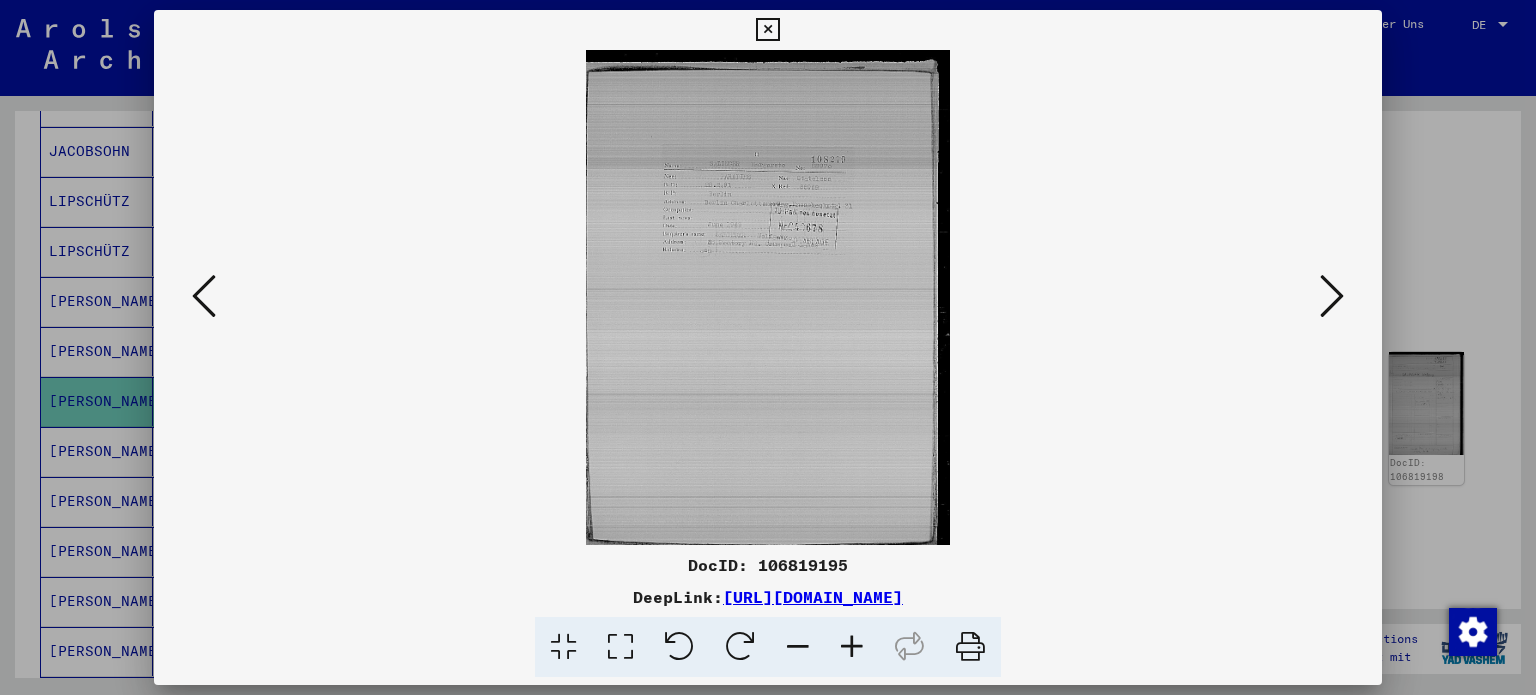click at bounding box center [1332, 296] 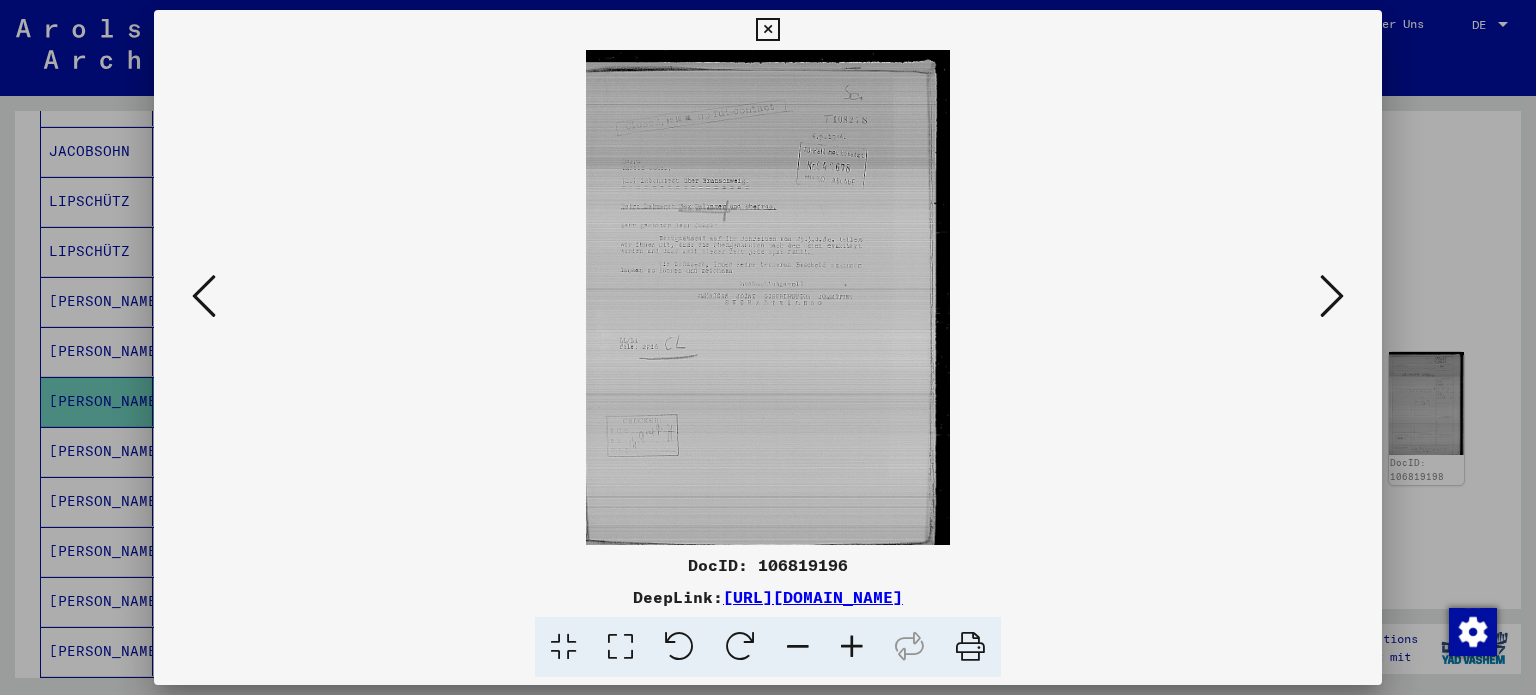 click at bounding box center [1332, 296] 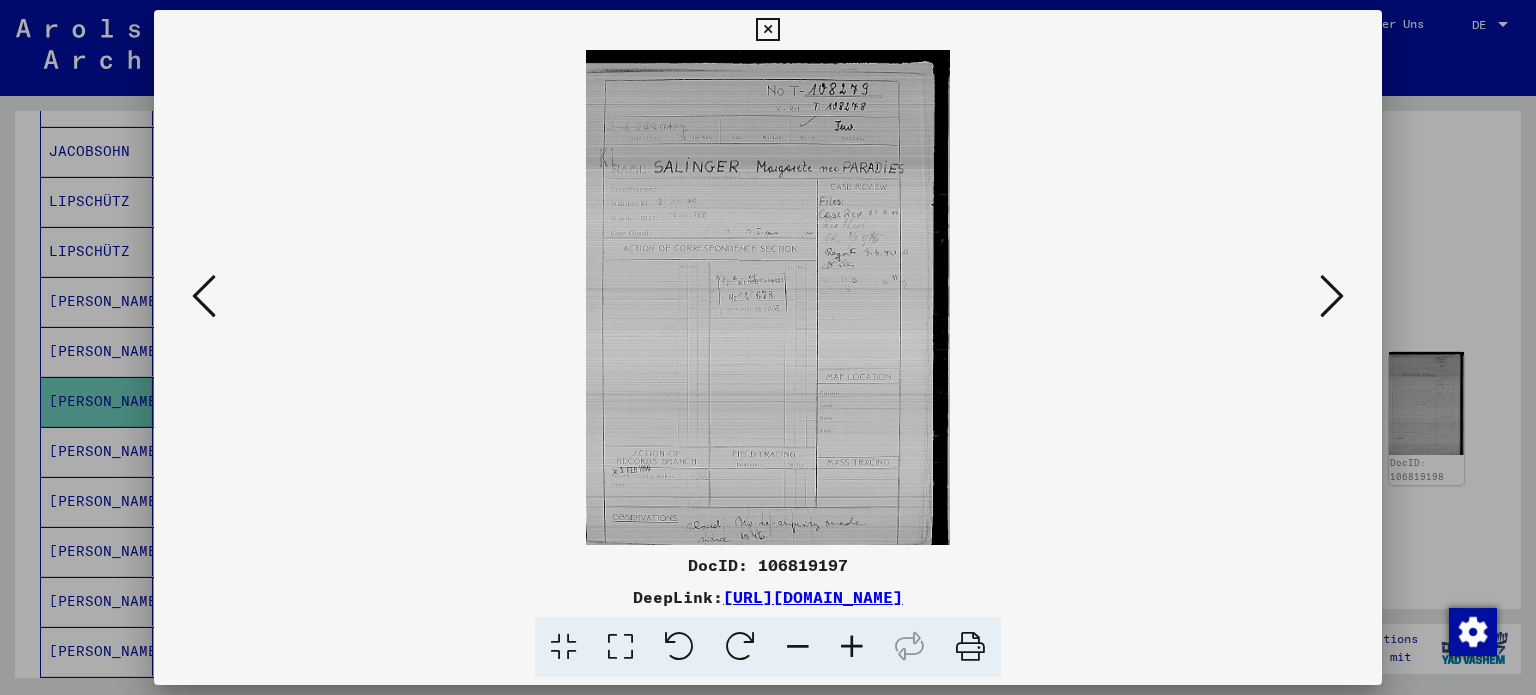 click at bounding box center (1332, 296) 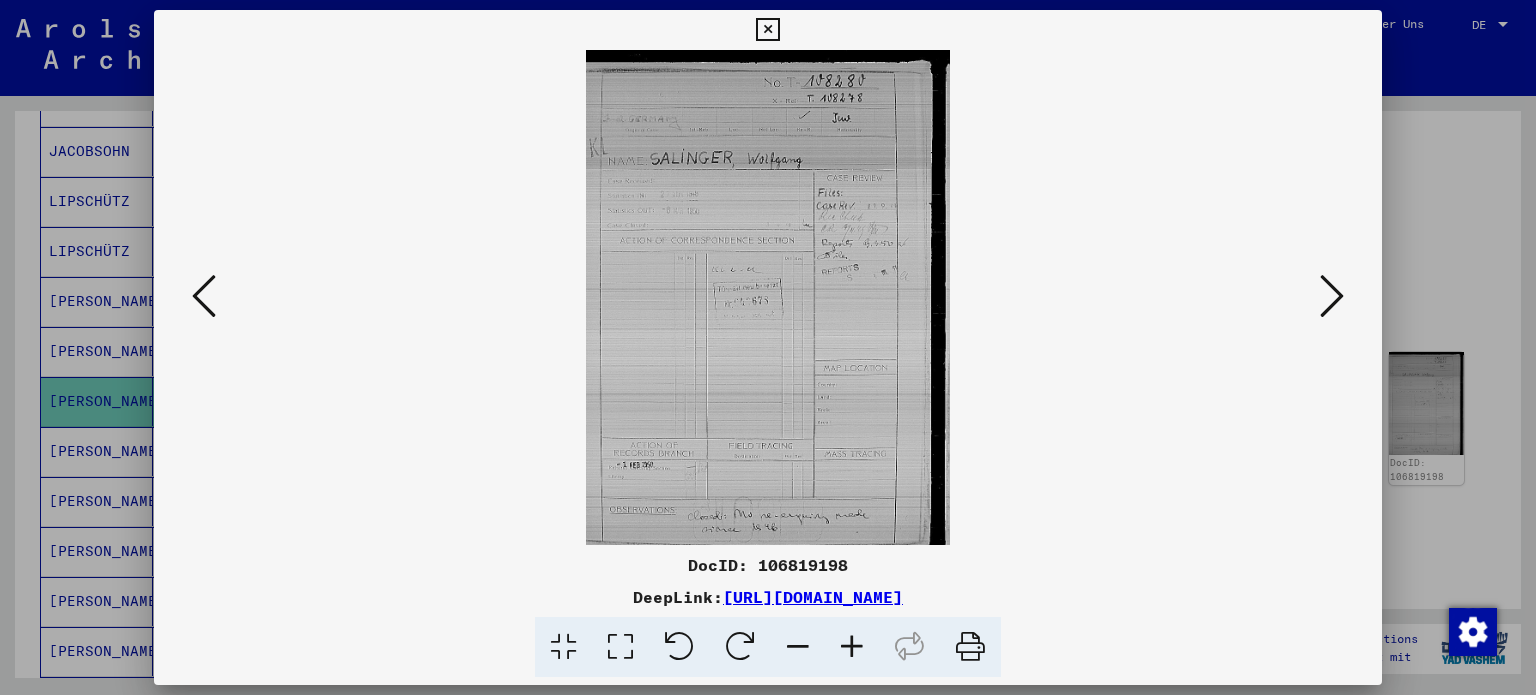 click at bounding box center [1332, 296] 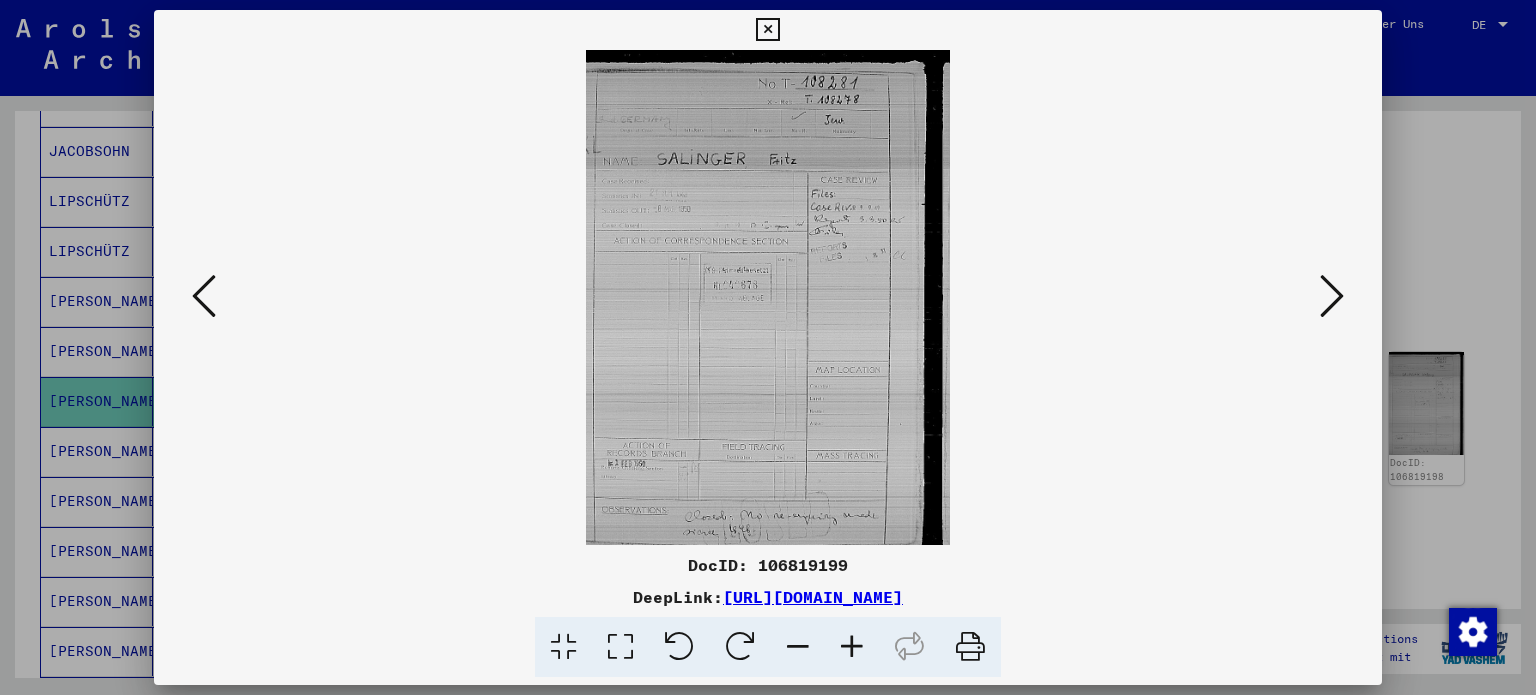 click at bounding box center (1332, 296) 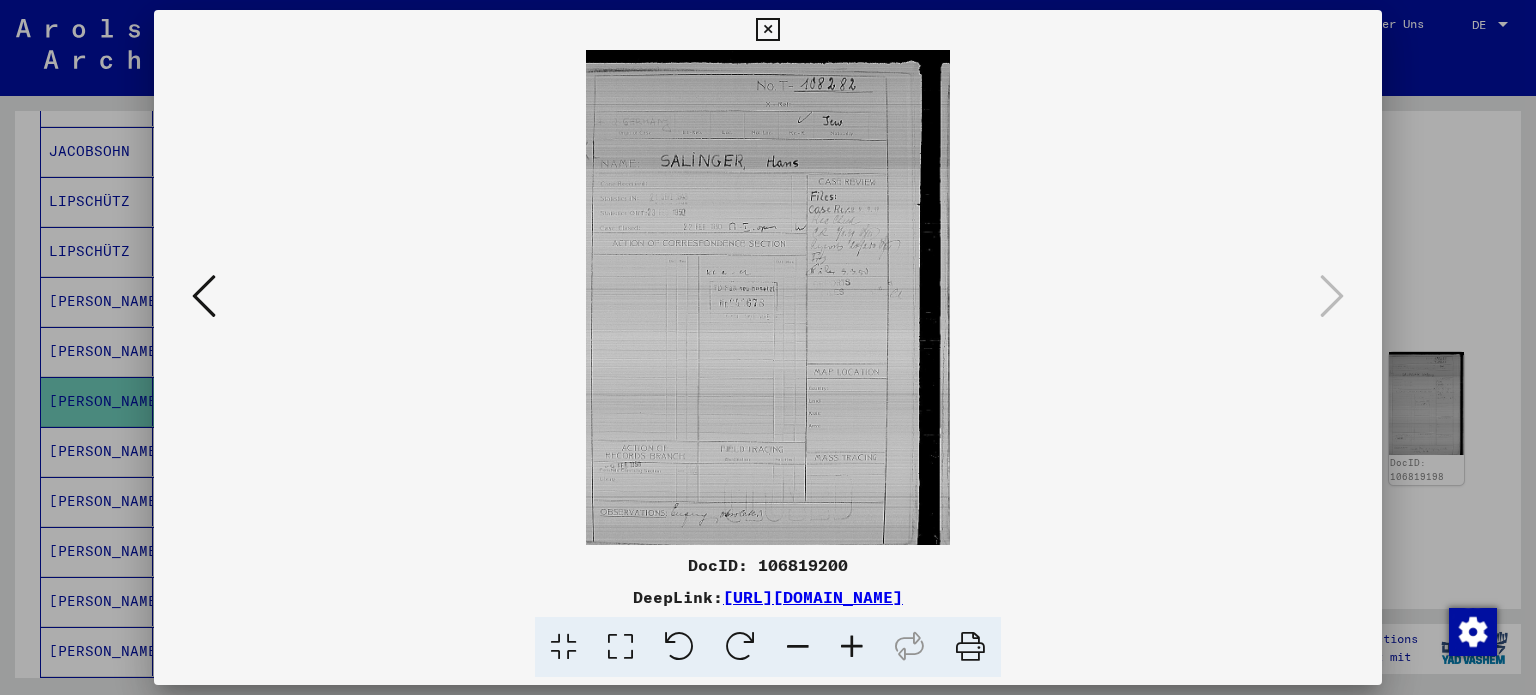 click at bounding box center (204, 296) 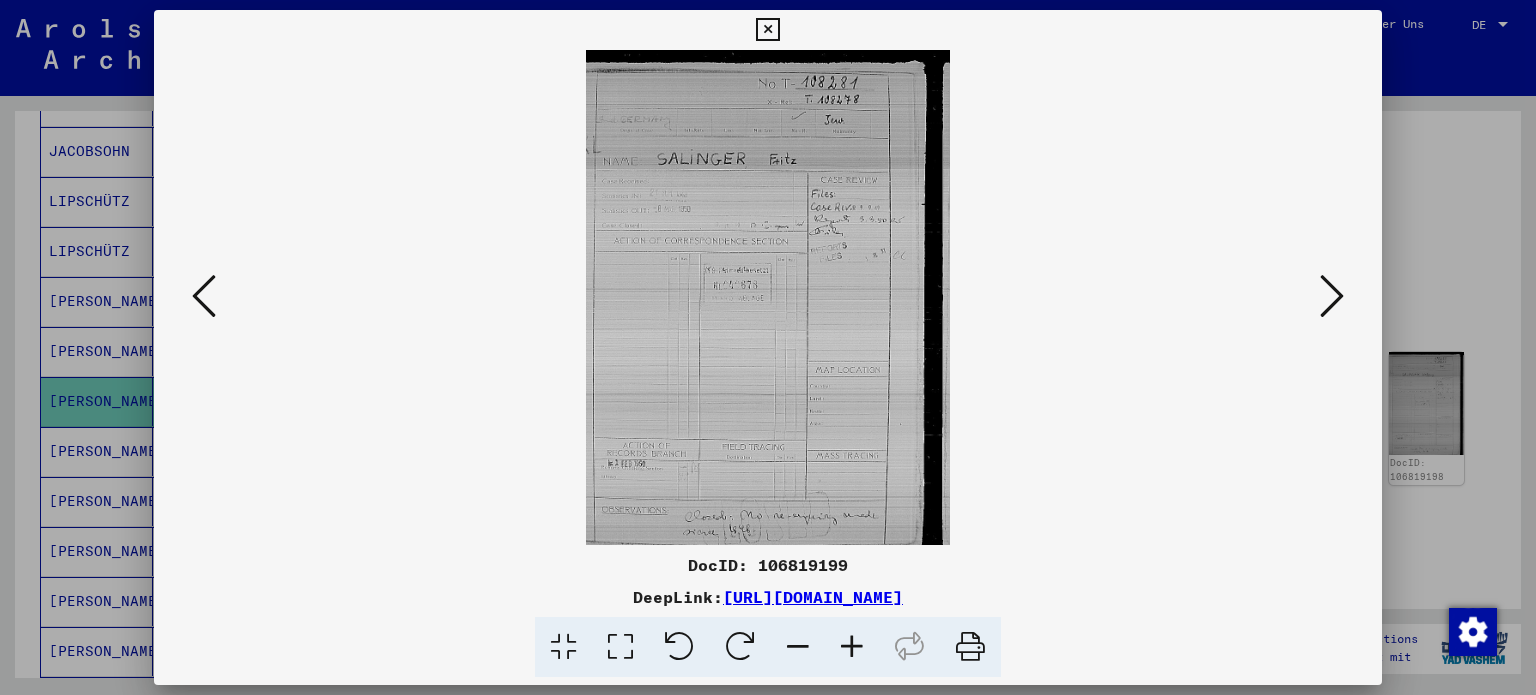 click at bounding box center [204, 296] 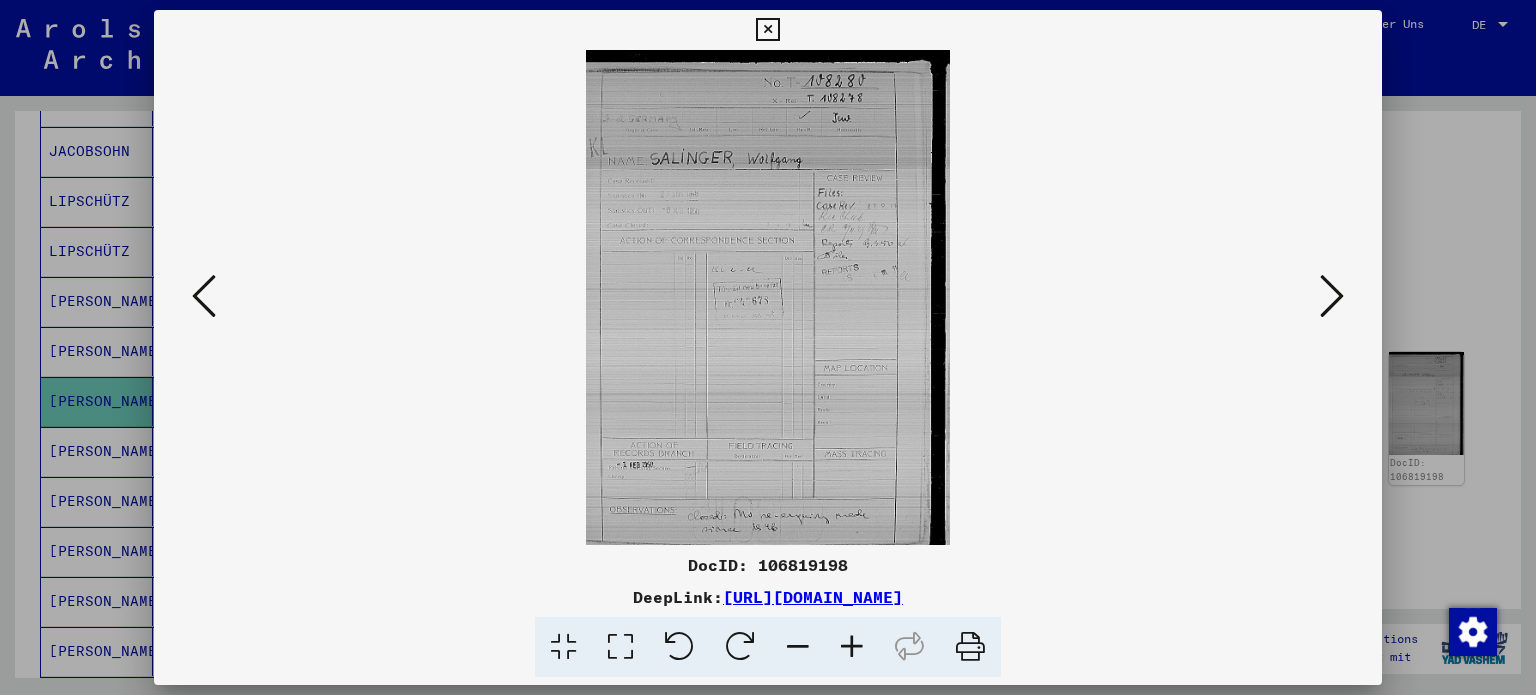 click at bounding box center [204, 296] 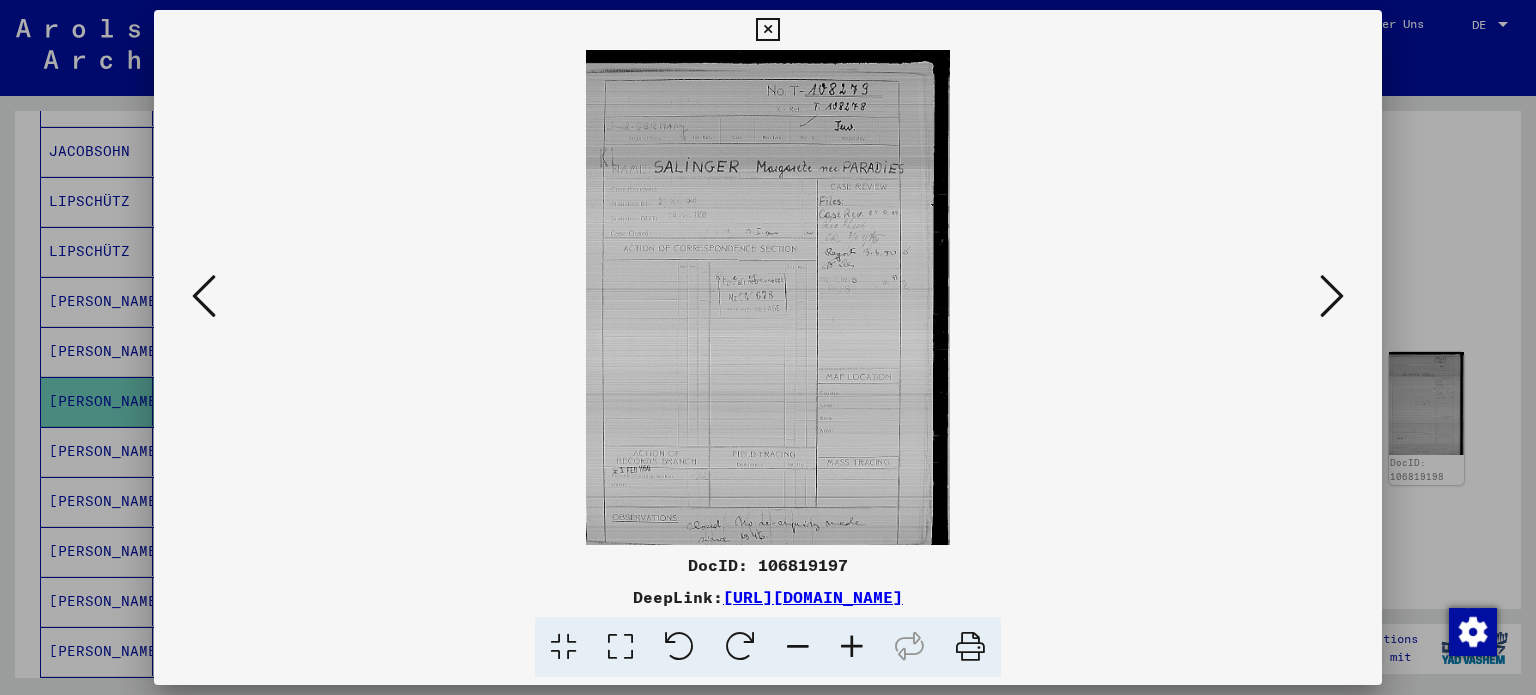 click at bounding box center [204, 296] 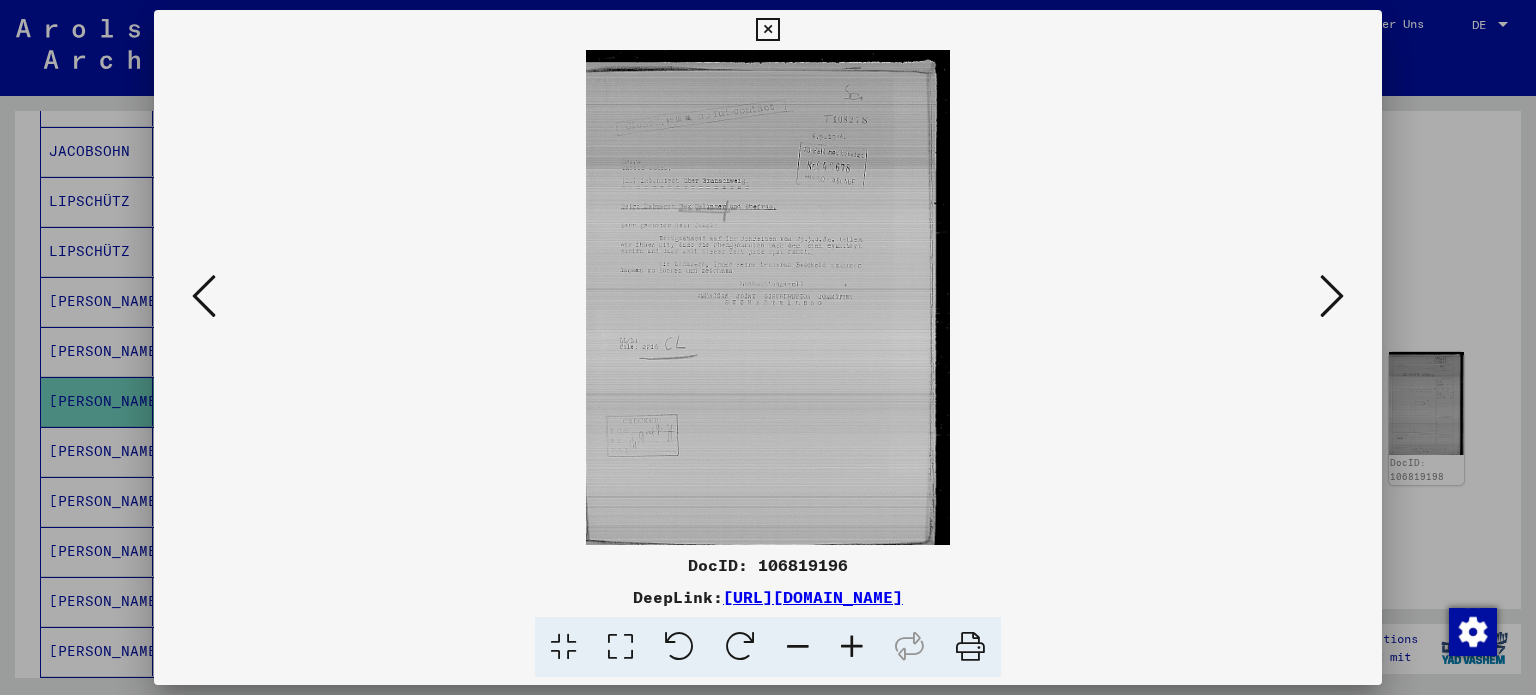 click at bounding box center (204, 296) 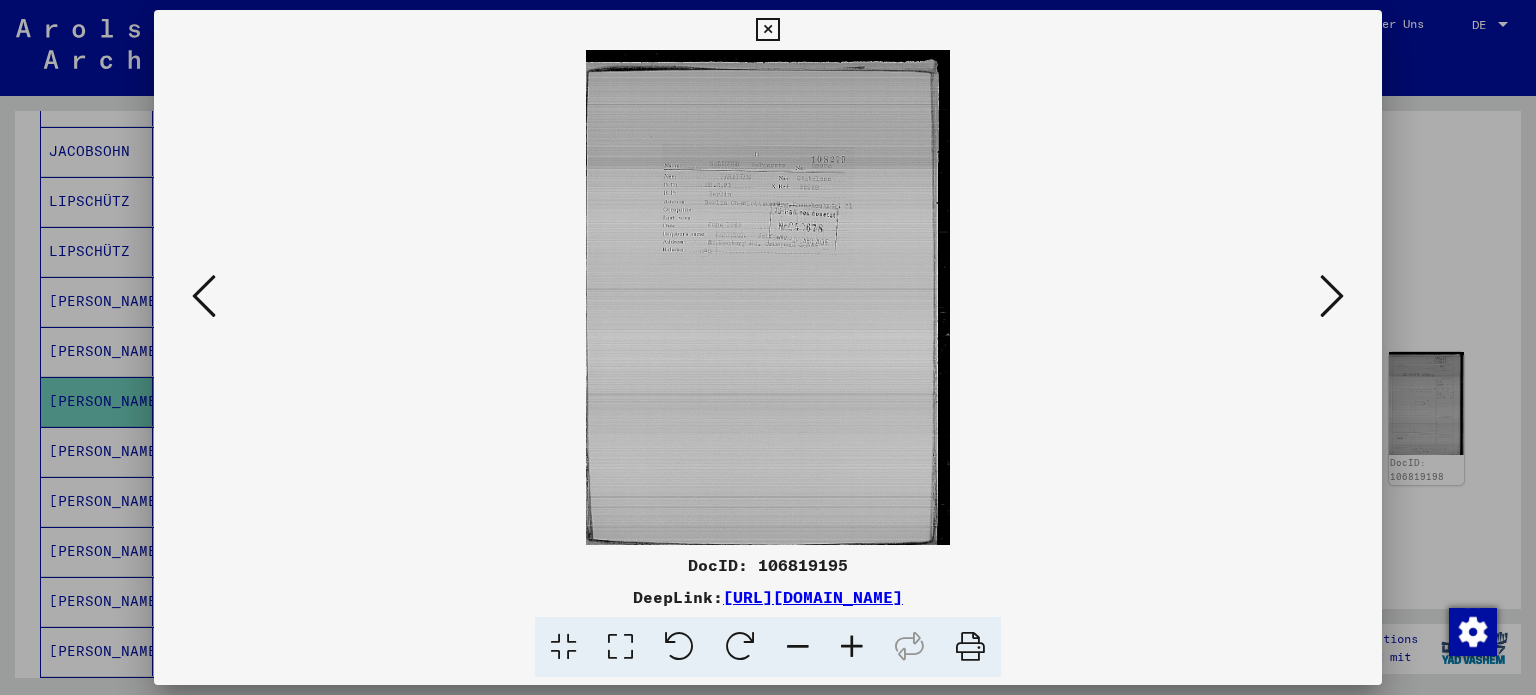 click at bounding box center (204, 296) 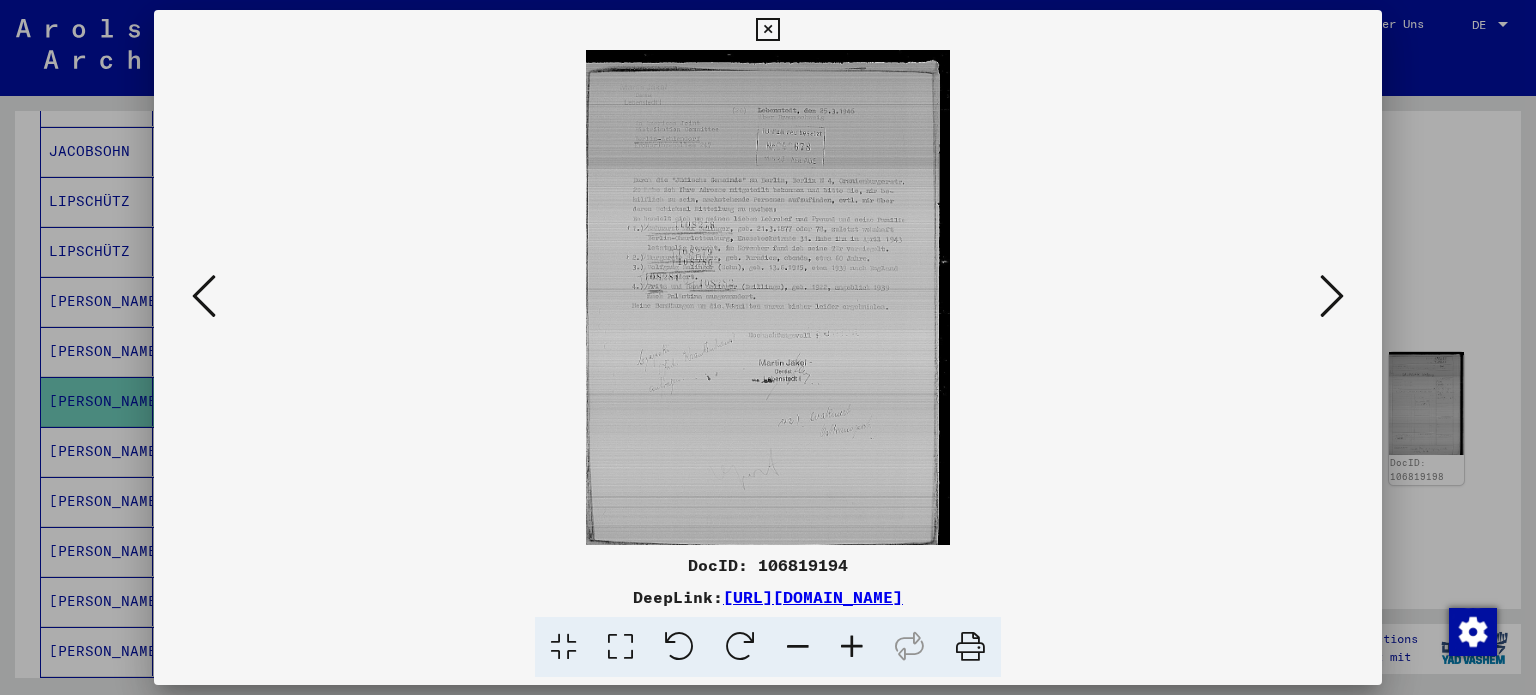 click at bounding box center [204, 296] 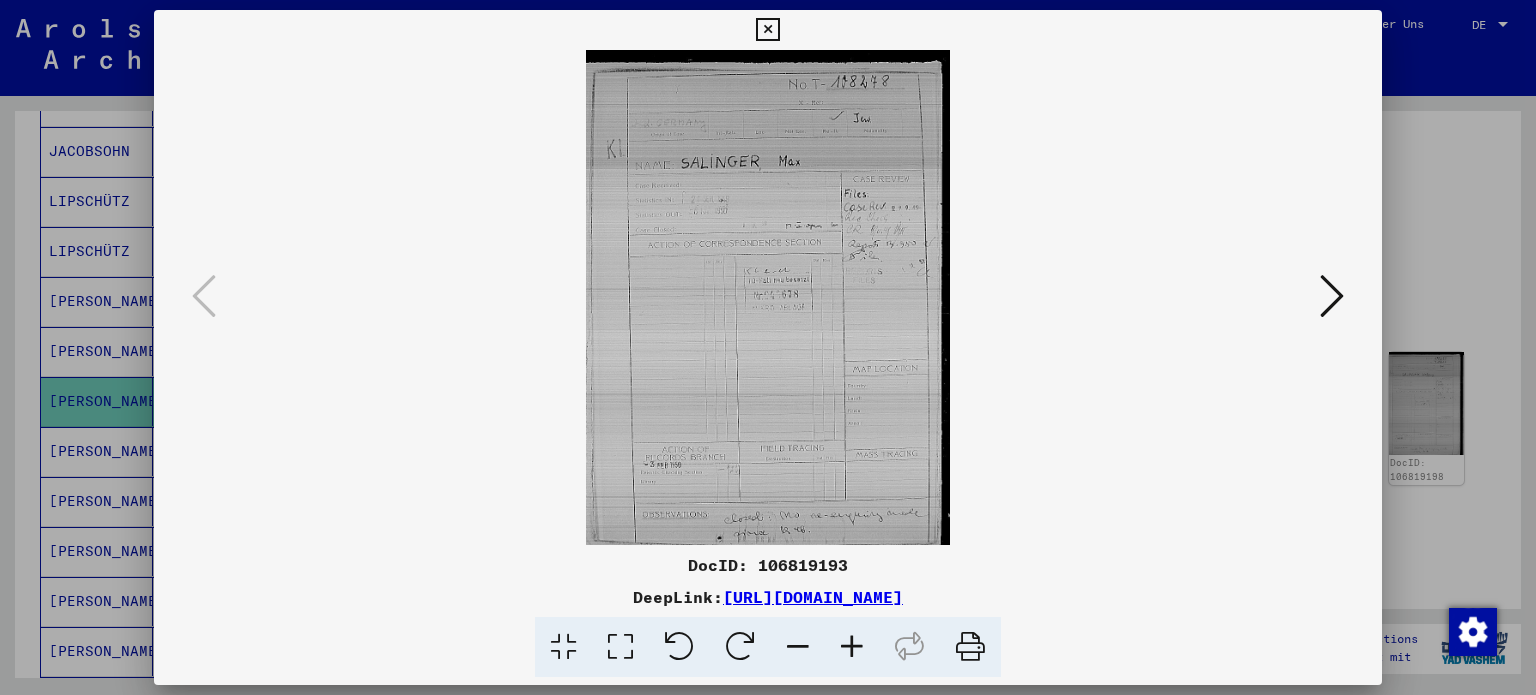 drag, startPoint x: 768, startPoint y: 27, endPoint x: 858, endPoint y: 60, distance: 95.85927 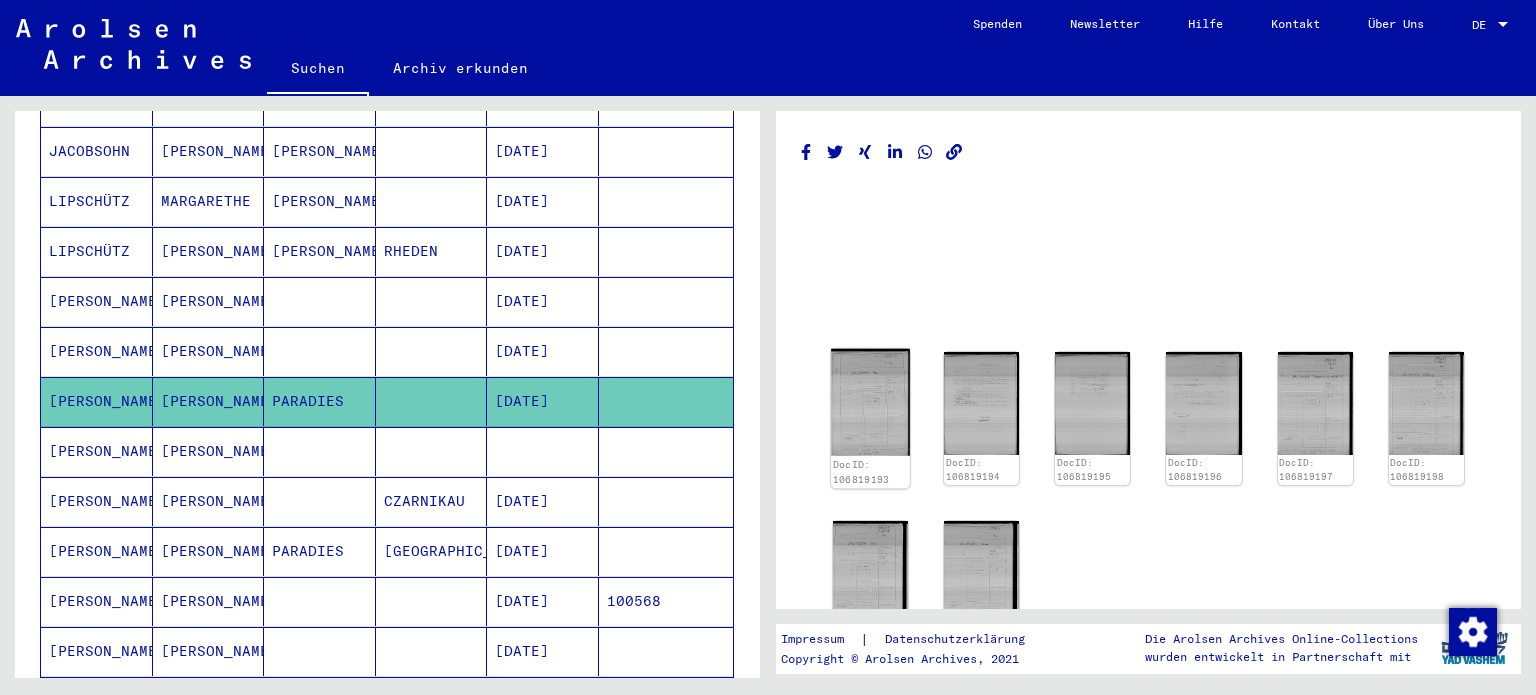 click 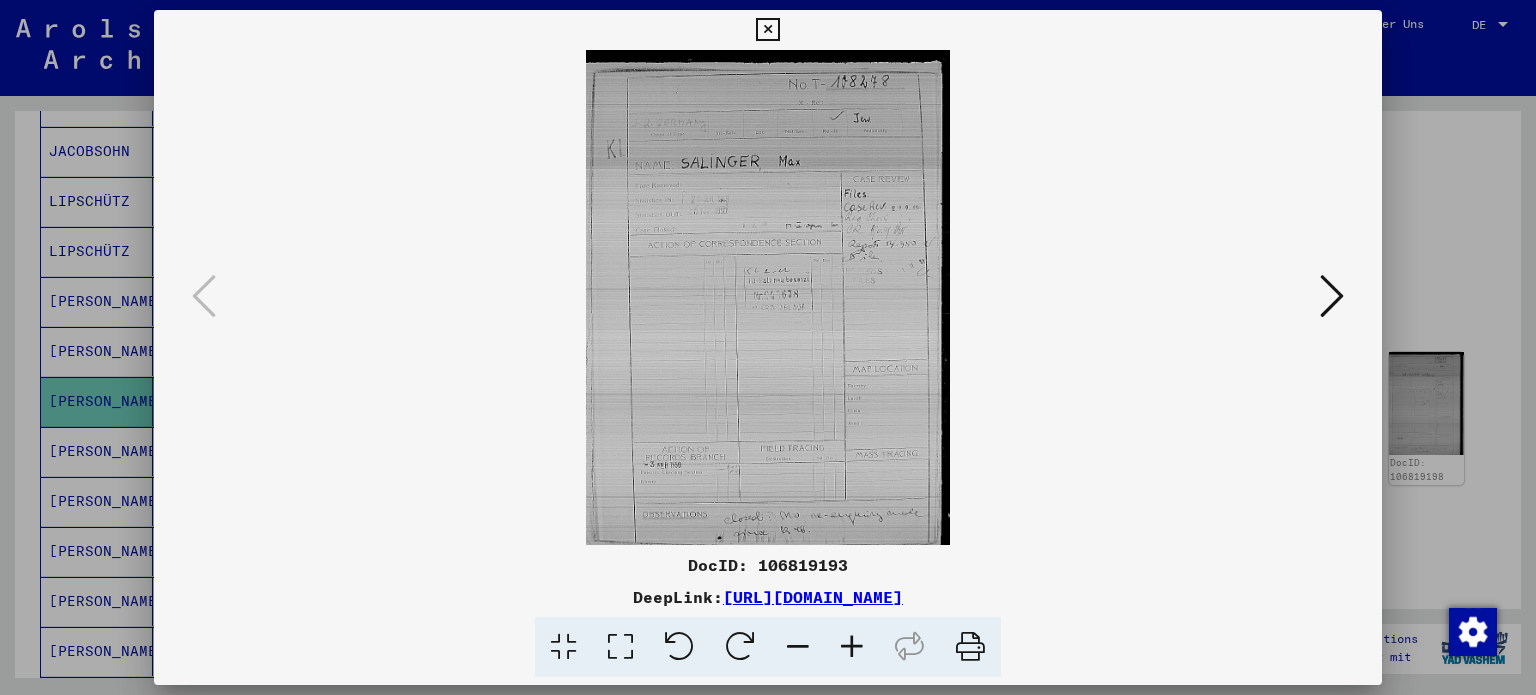click at bounding box center [768, 297] 